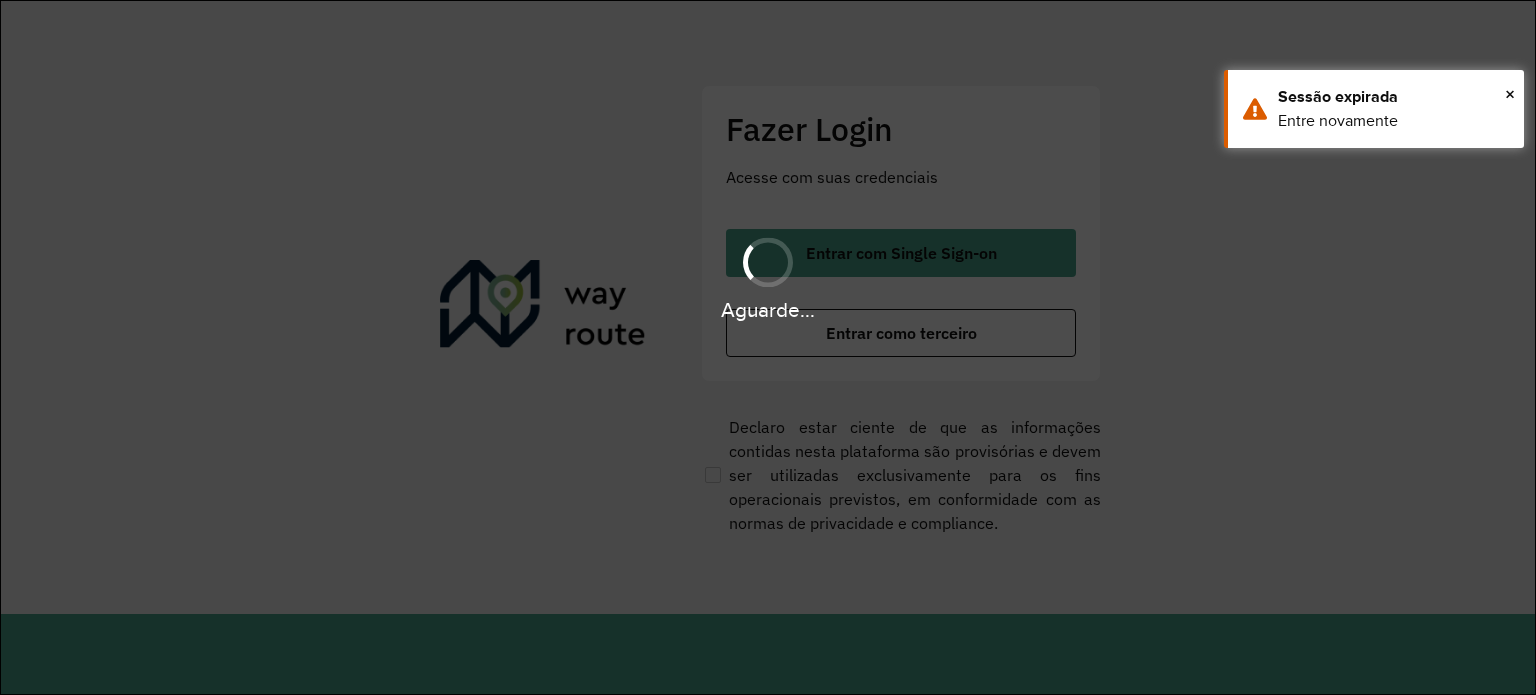 scroll, scrollTop: 0, scrollLeft: 0, axis: both 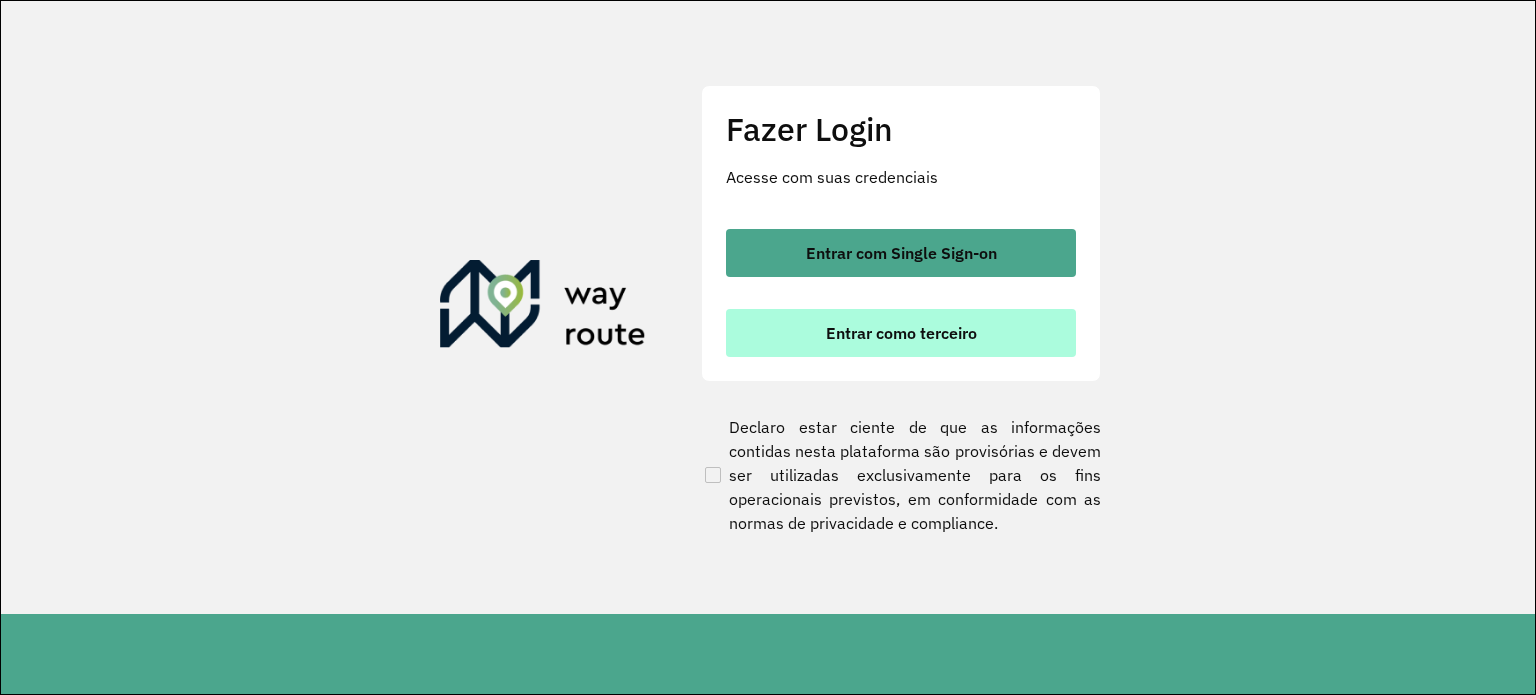 click on "Entrar como terceiro" at bounding box center [901, 333] 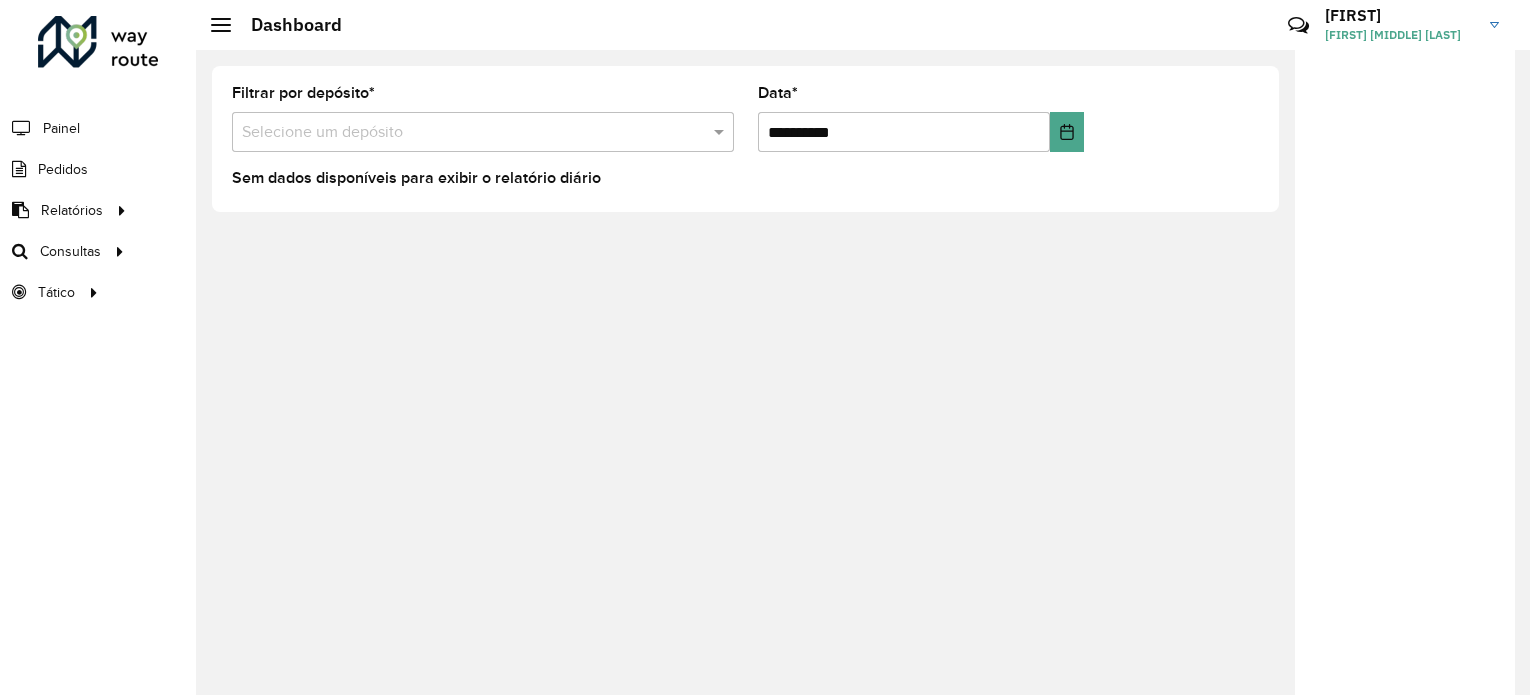 scroll, scrollTop: 0, scrollLeft: 0, axis: both 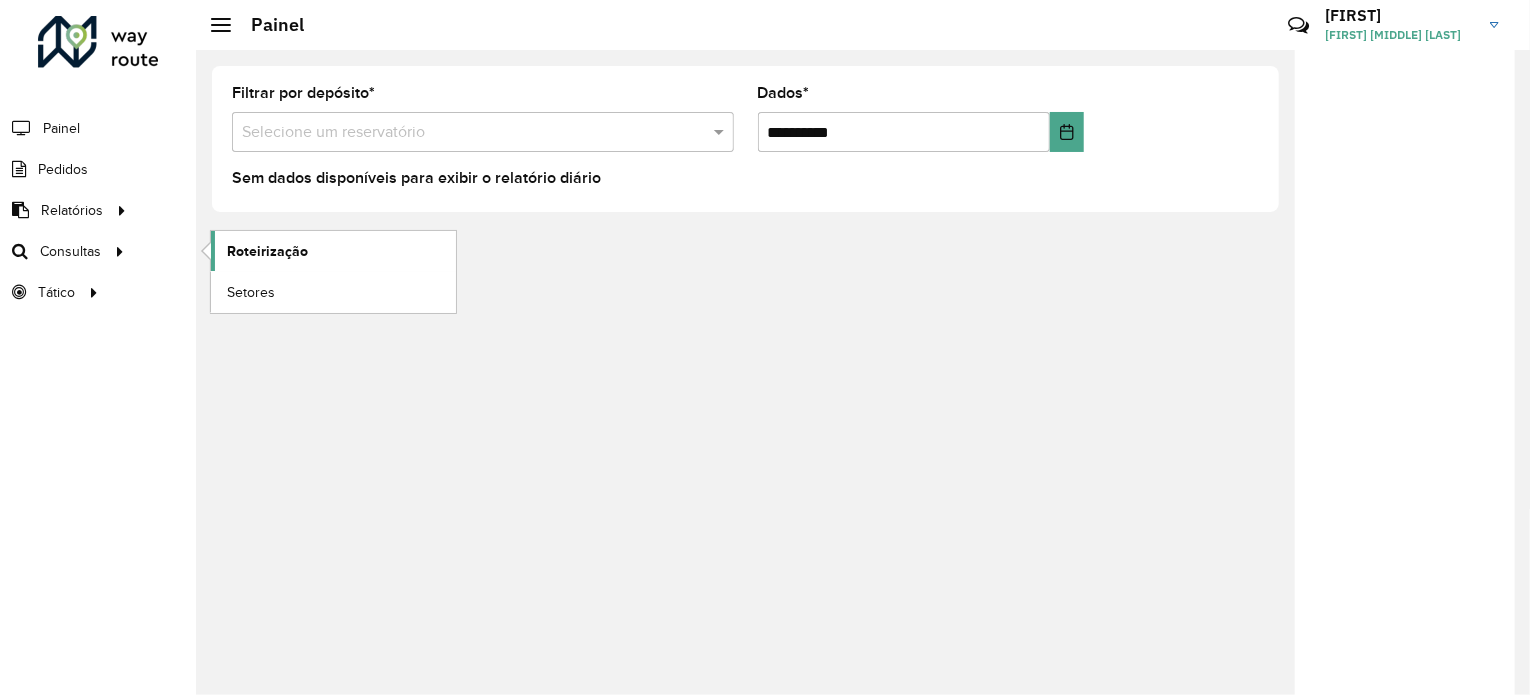 click on "Roteirização" 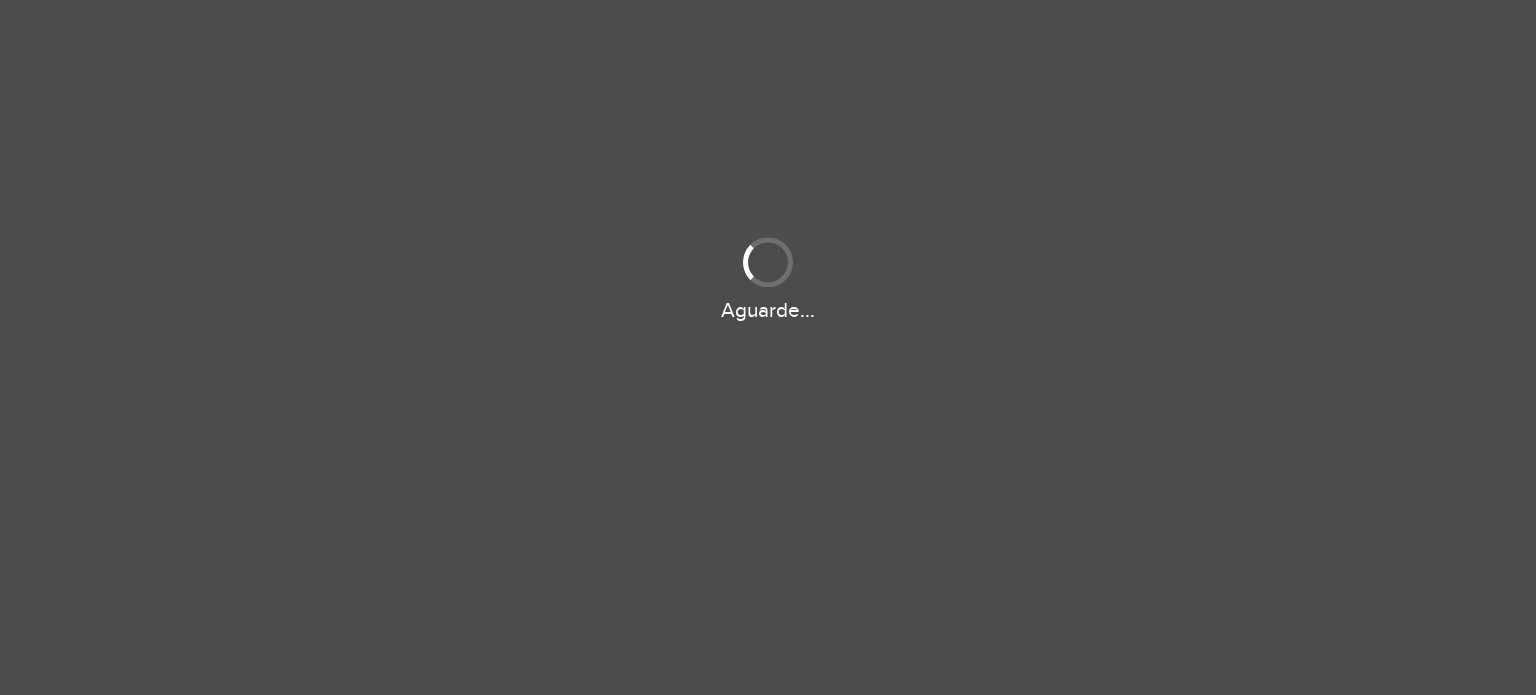 scroll, scrollTop: 0, scrollLeft: 0, axis: both 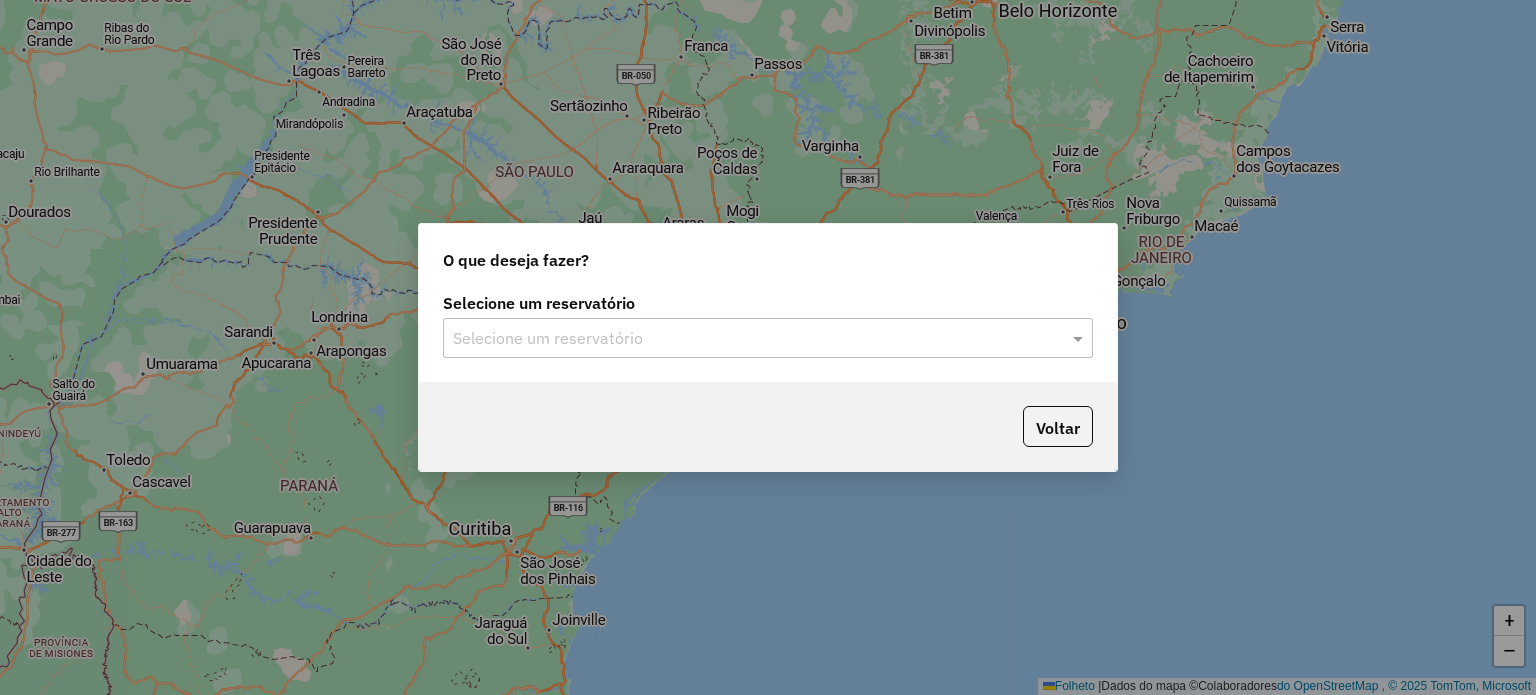 click 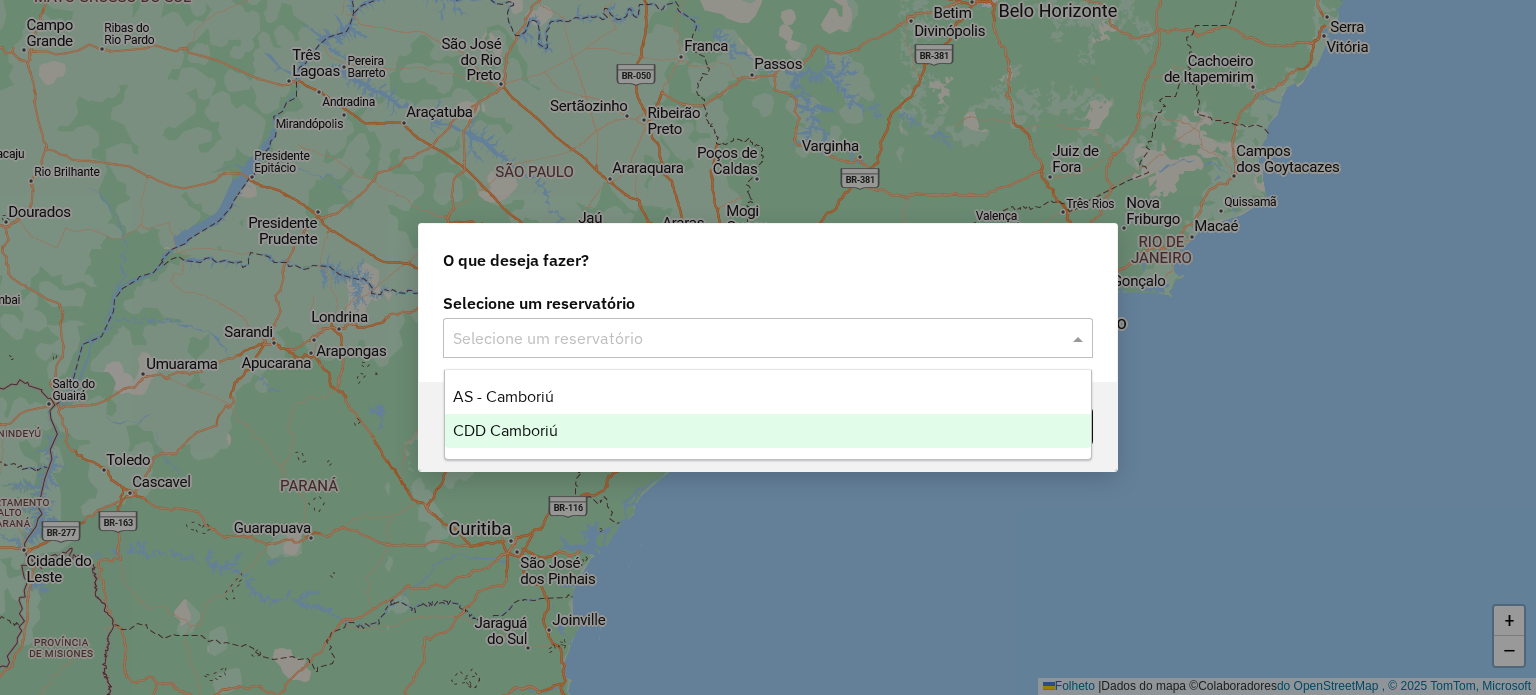 click on "CDD Camboriú" at bounding box center [505, 430] 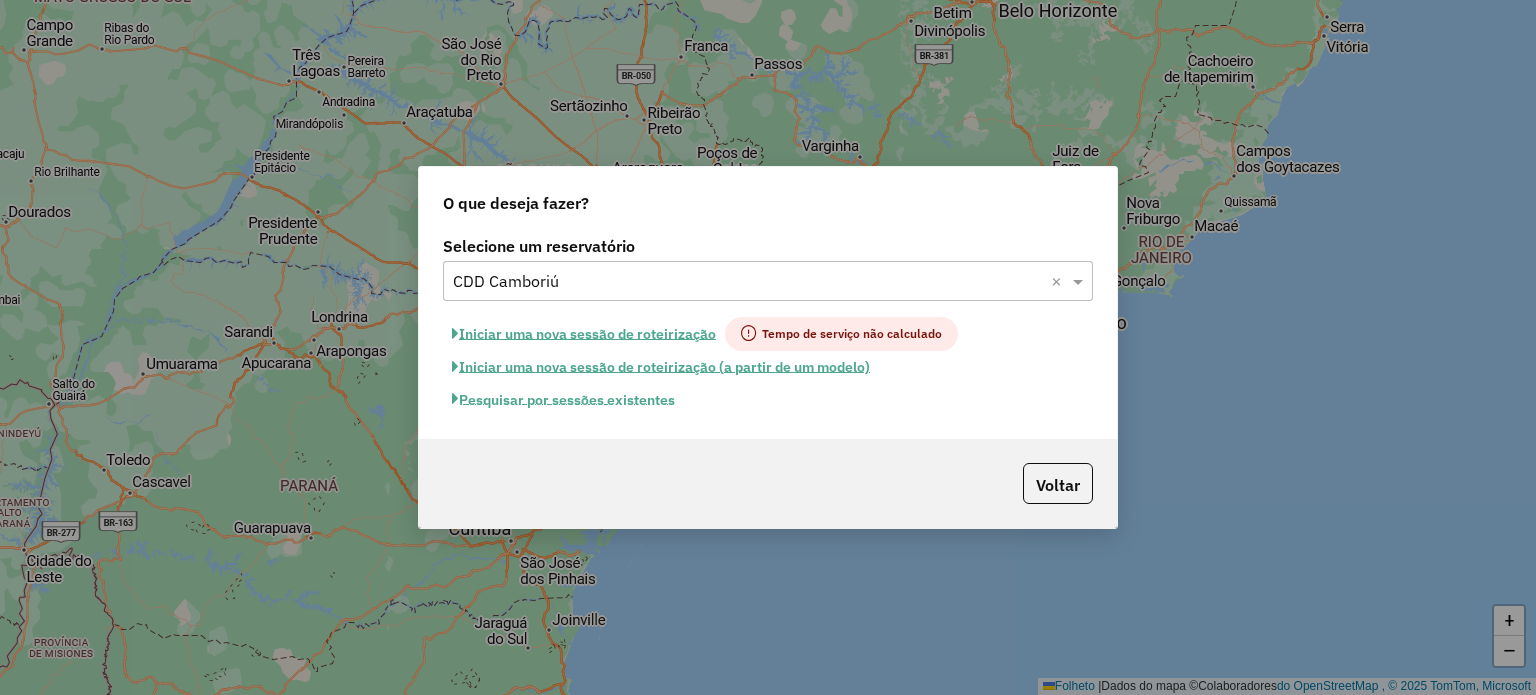 click on "Iniciar uma nova sessão de roteirização" 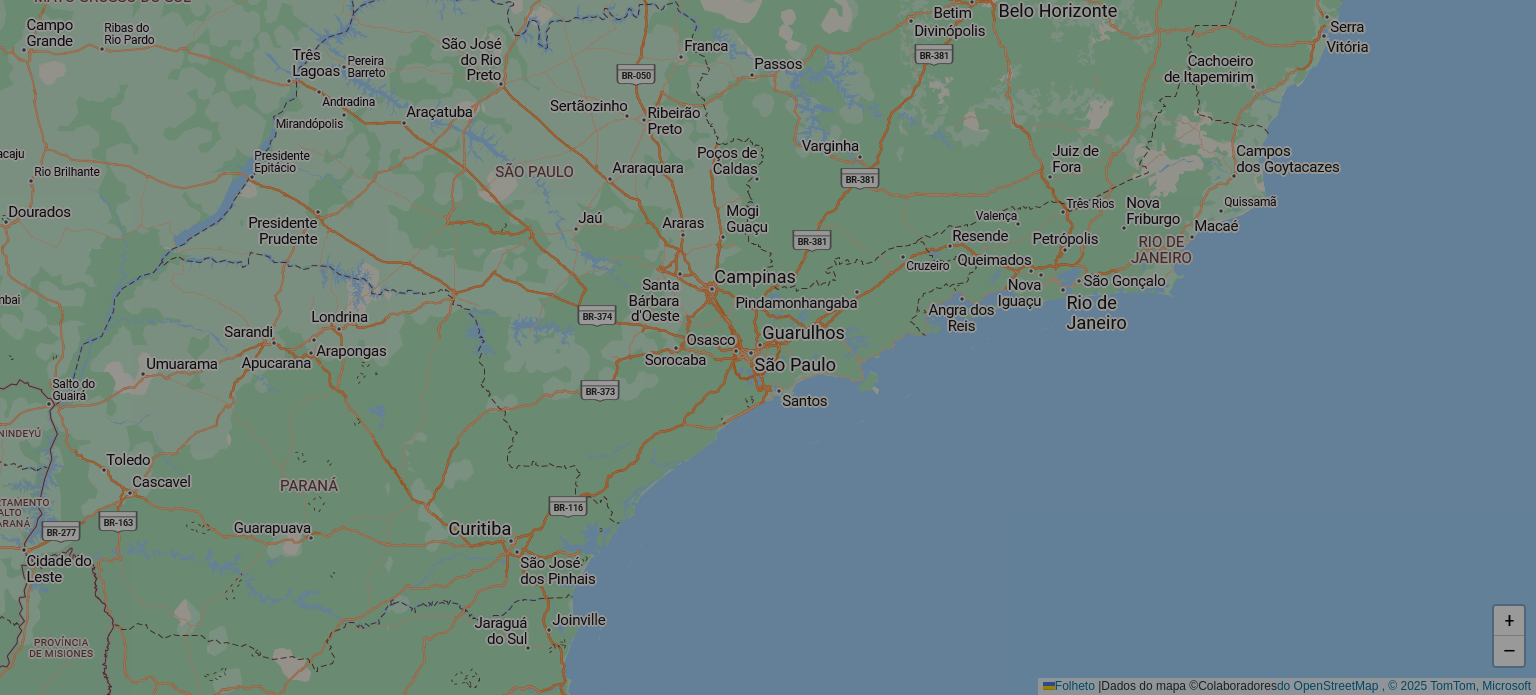 select on "*" 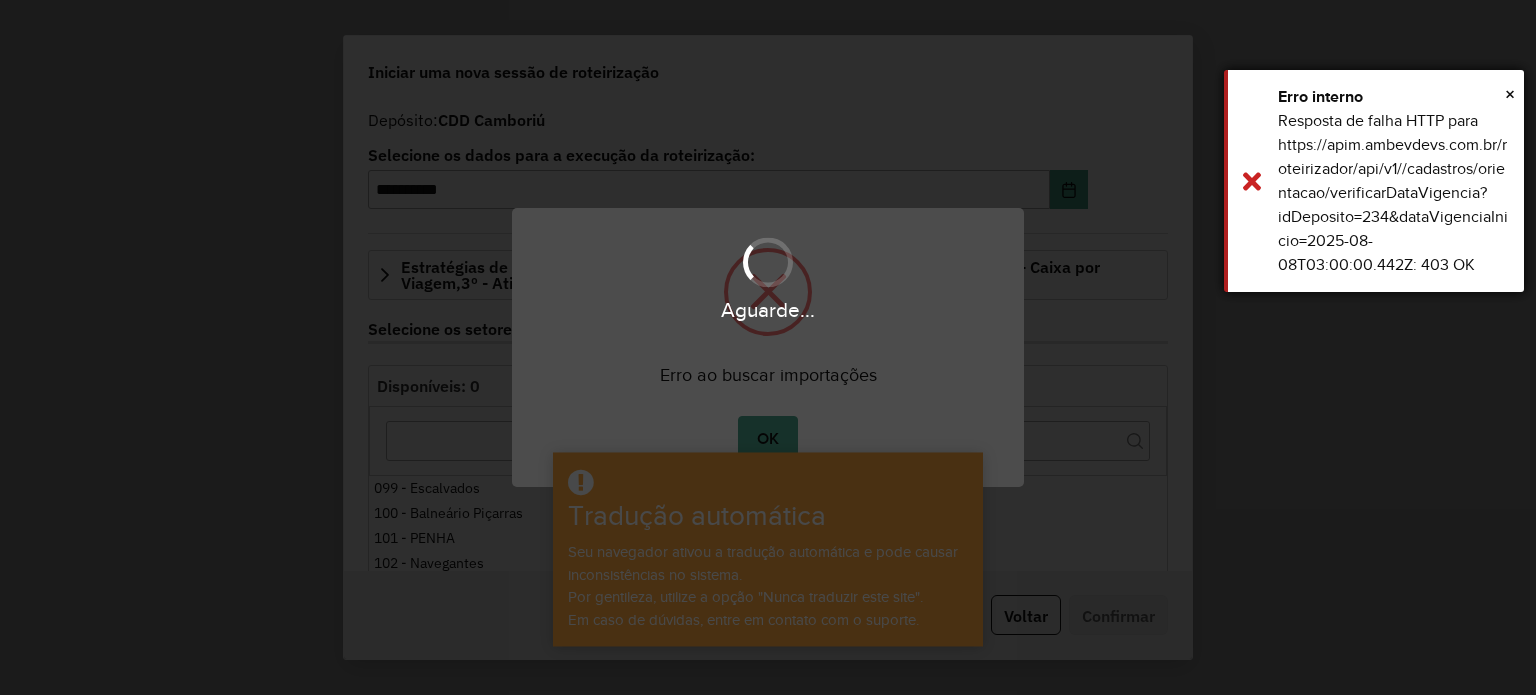 click on "× Erro interno Resposta de falha HTTP para https://apim.ambevdevs.com.br/roteirizador/api/v1//cadastros/orientacao/verificarDataVigencia?idDeposito=234&dataVigenciaInicio=2025-08-08T03:00:00.442Z: 403 OK" at bounding box center [1374, 181] 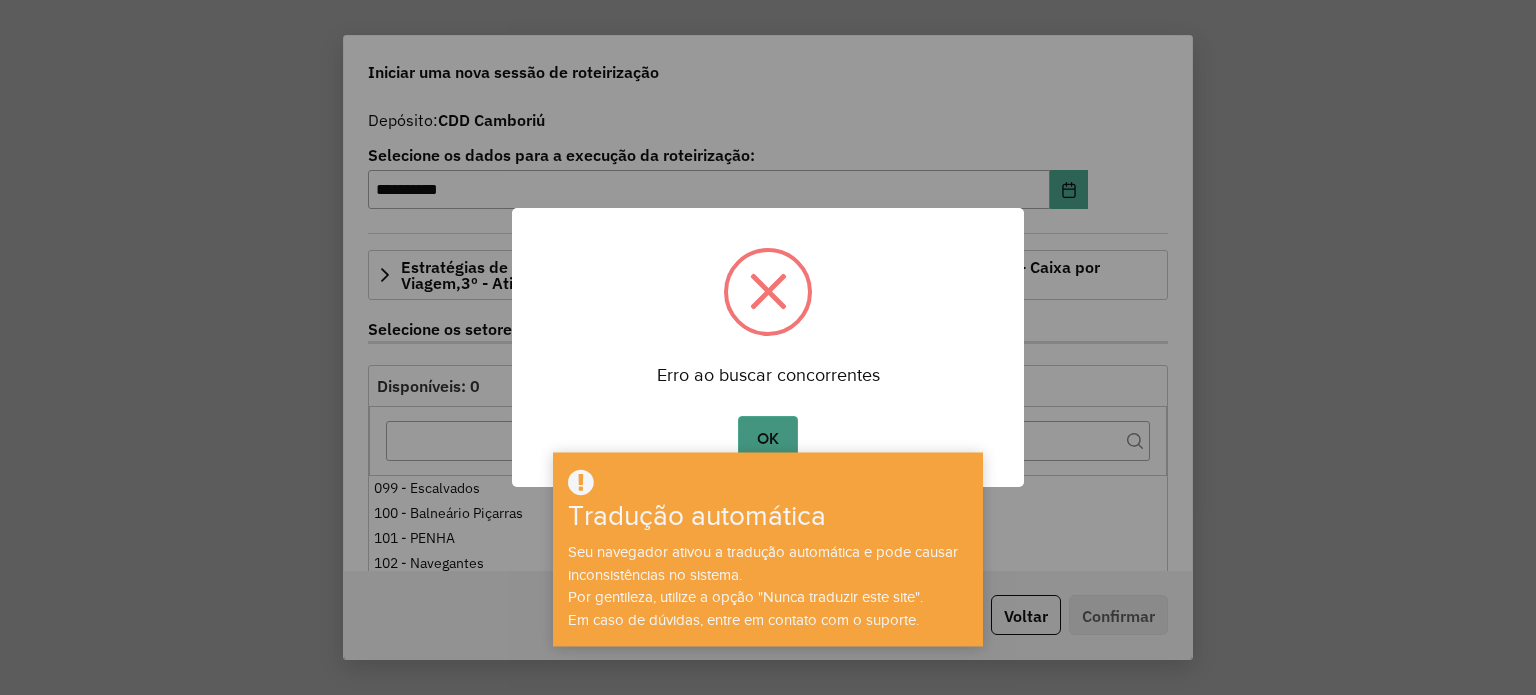 click on "OK" at bounding box center [767, 439] 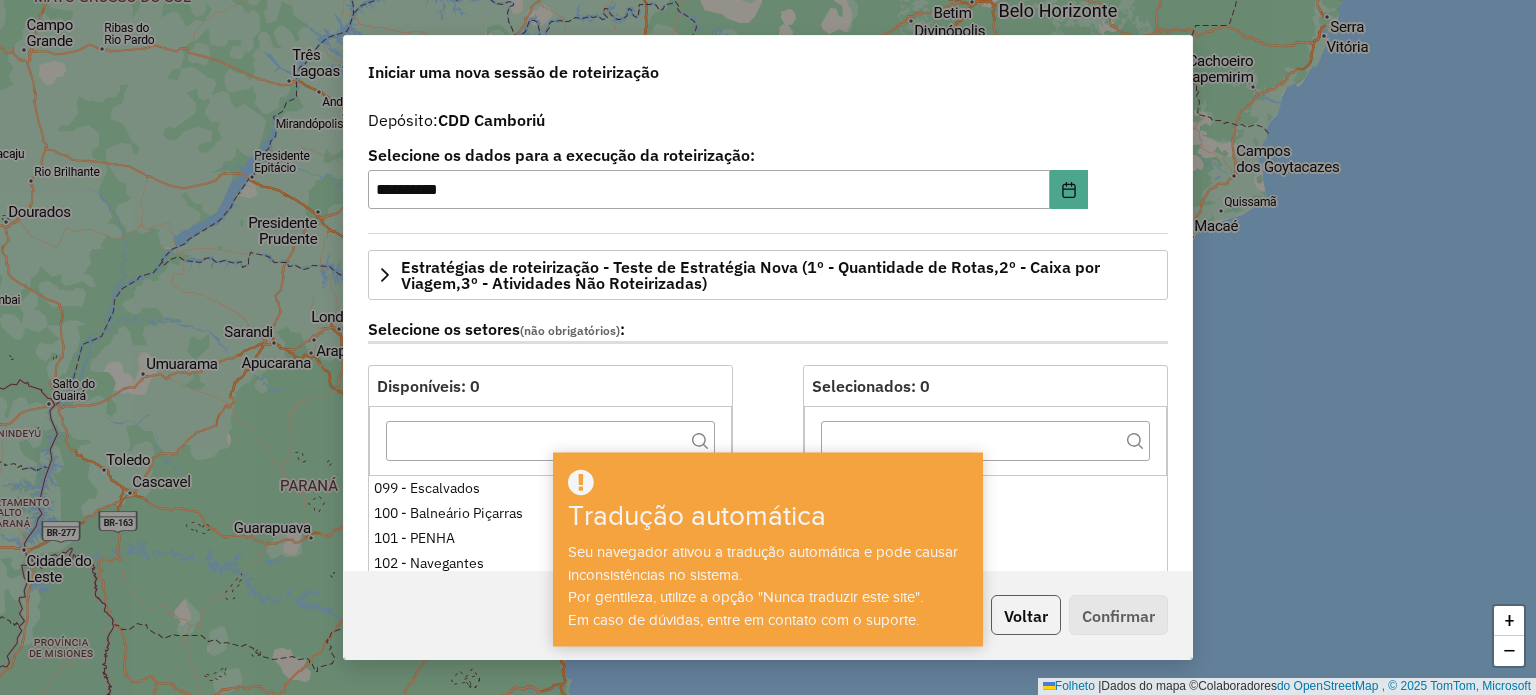 click on "Voltar" 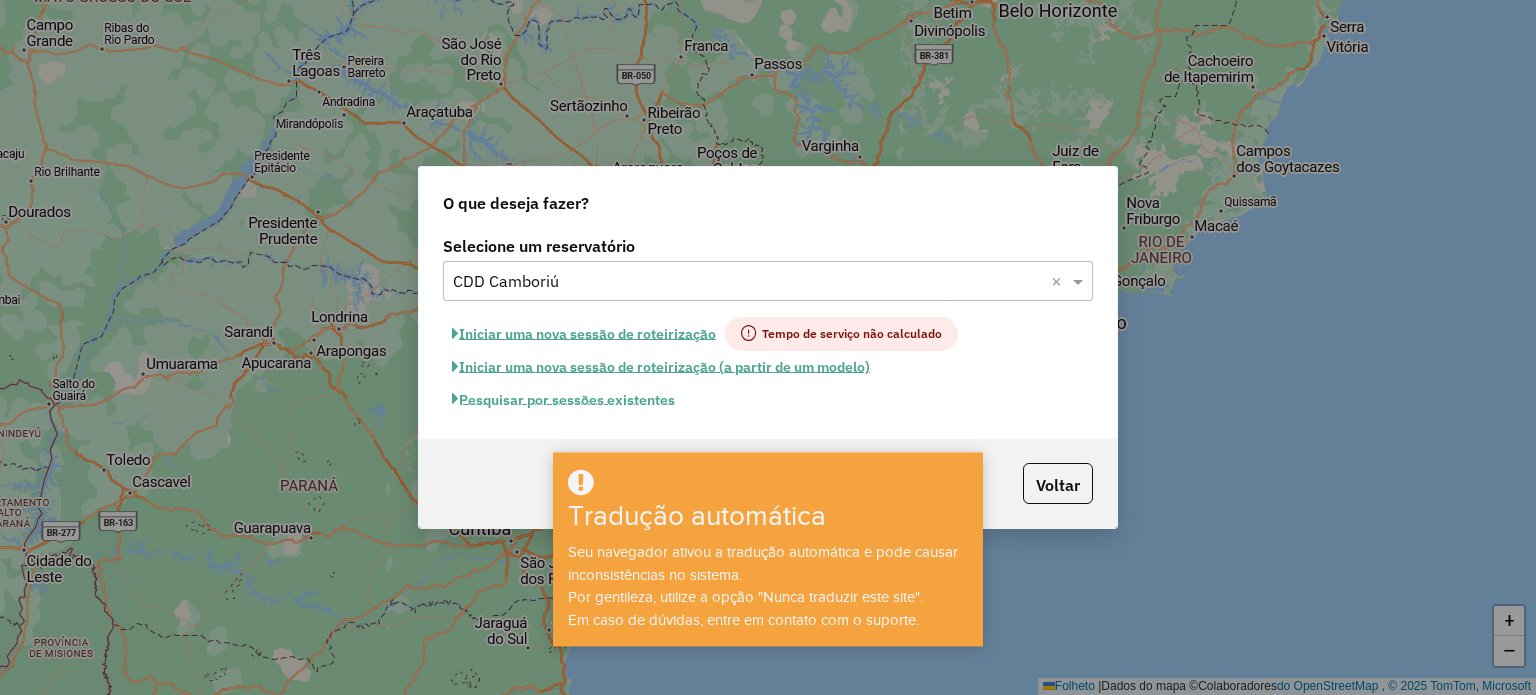 click on "Pesquisar por sessões existentes" 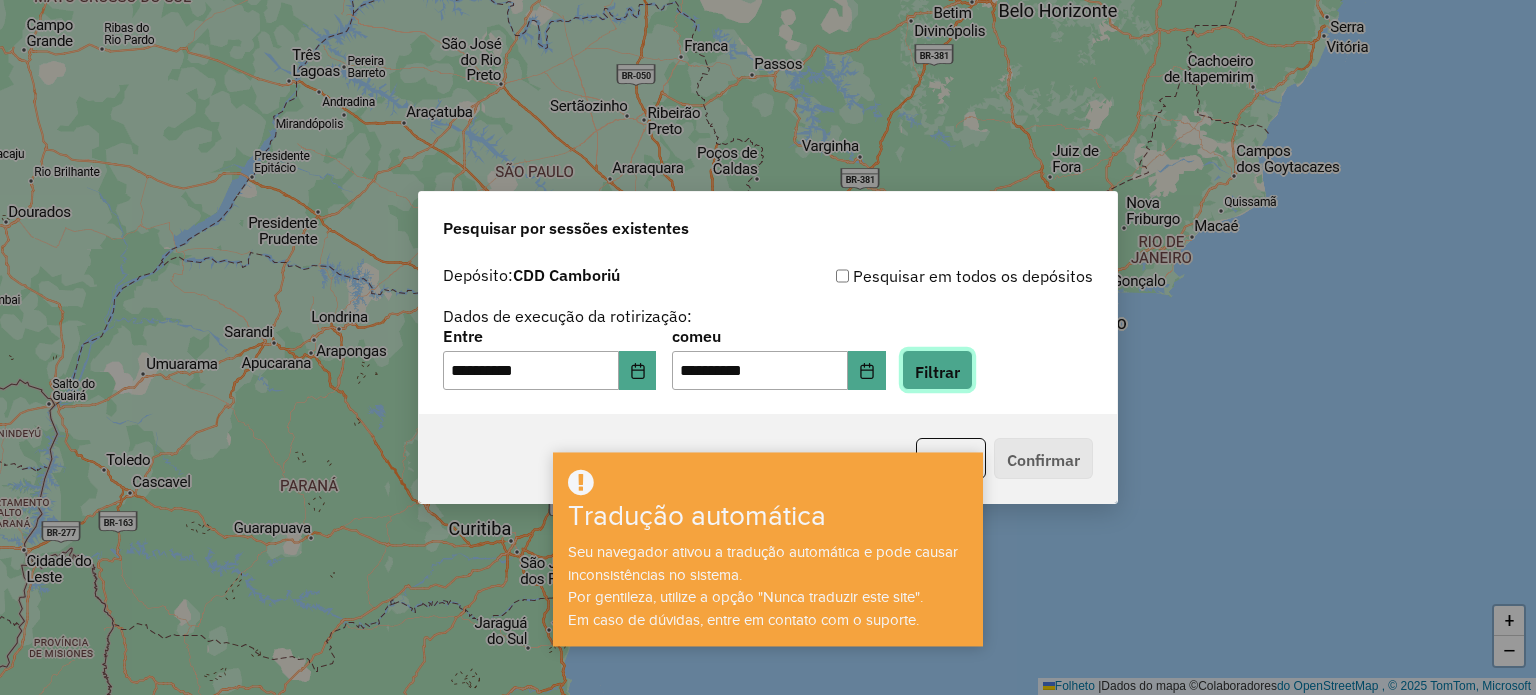 click on "Filtrar" 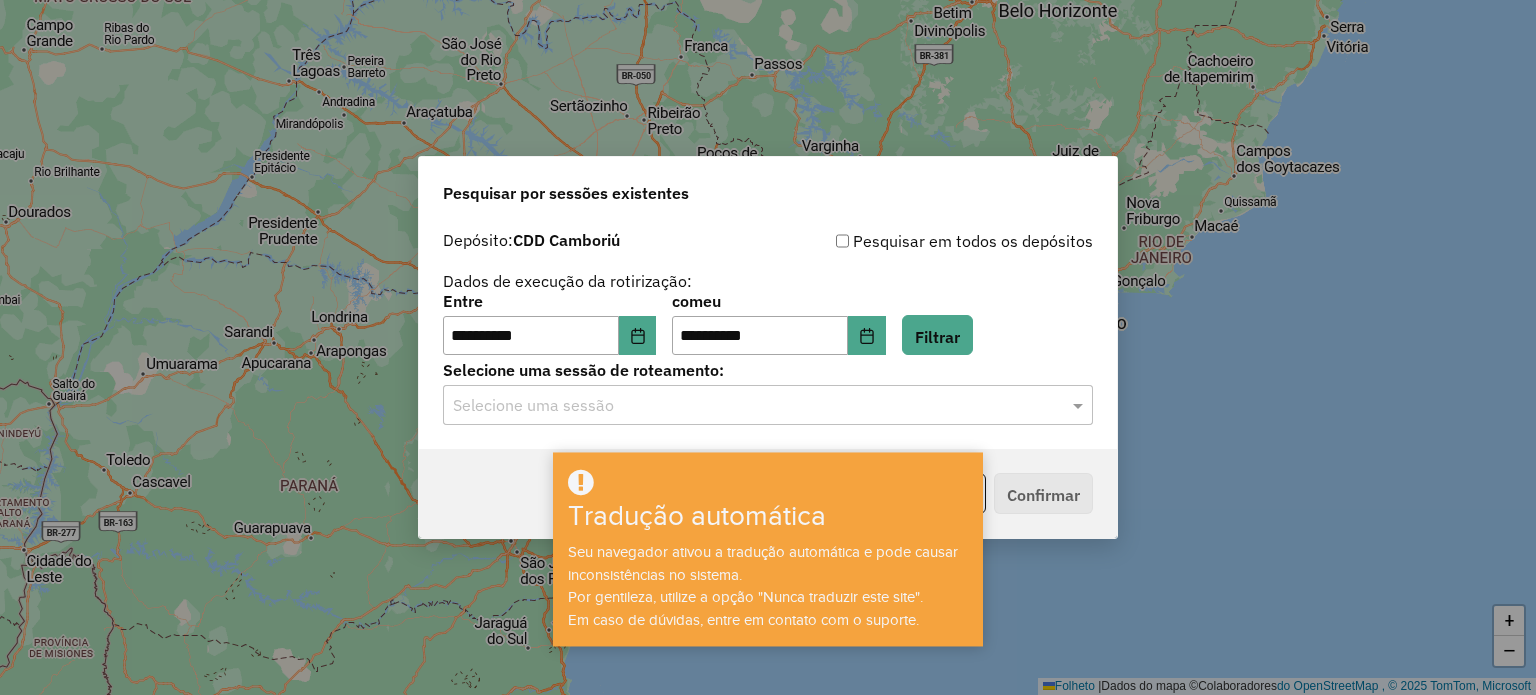 click on "**********" 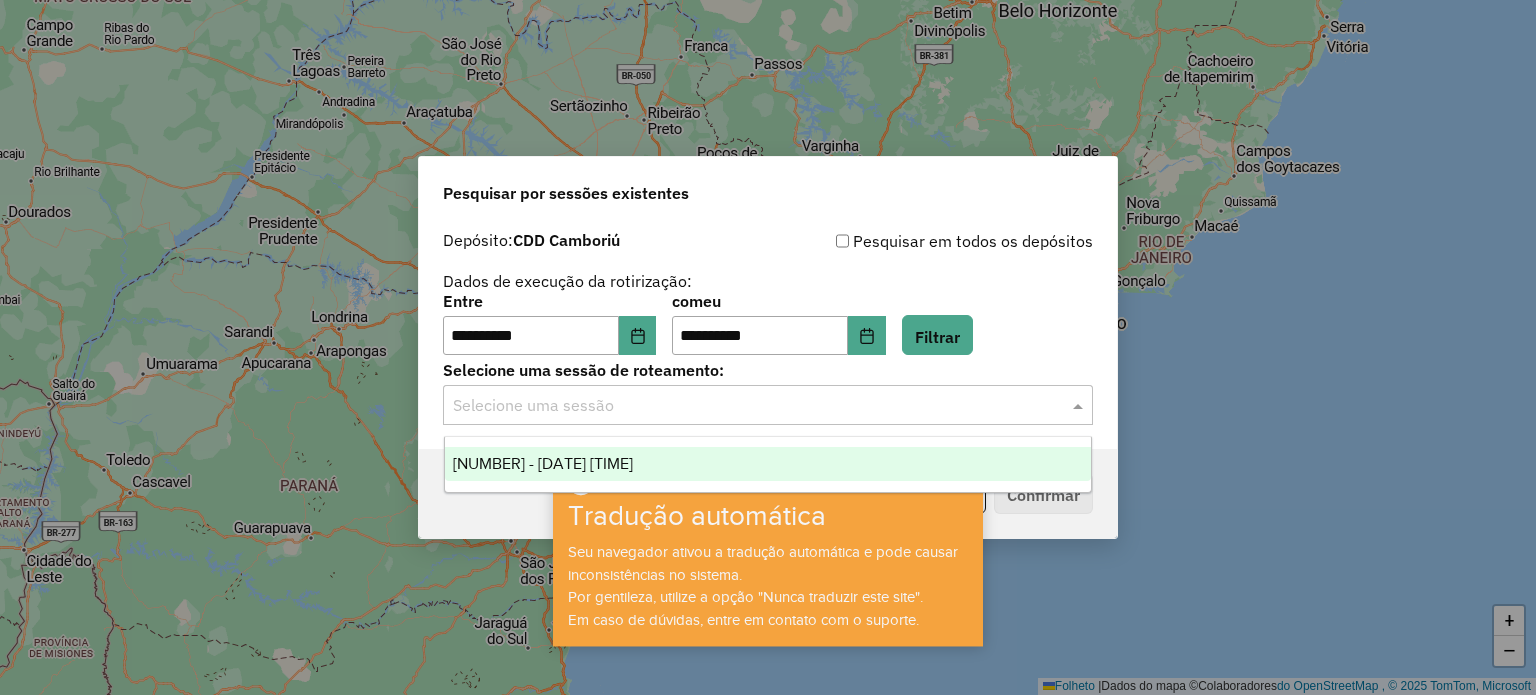 click on "1225526 - 07/08/2025 19:26" at bounding box center [543, 463] 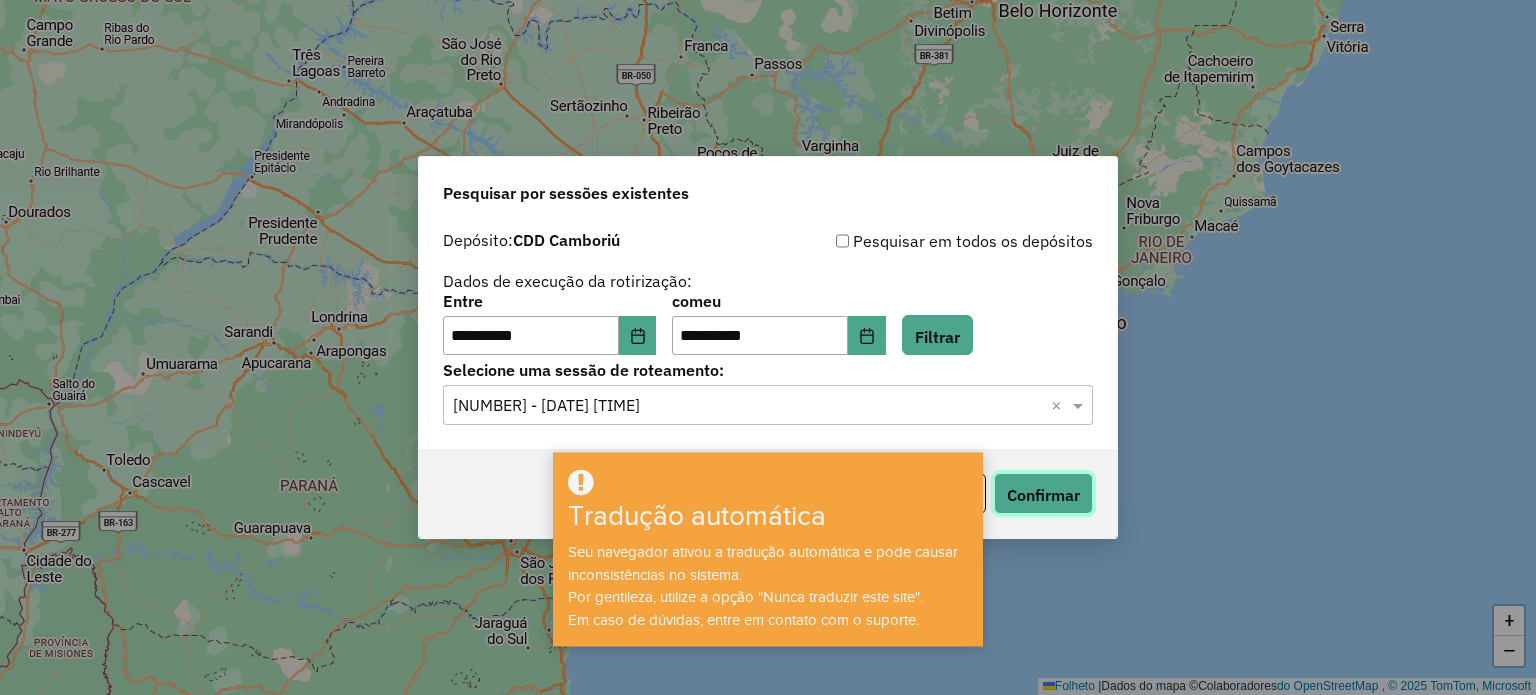 click on "Confirmar" 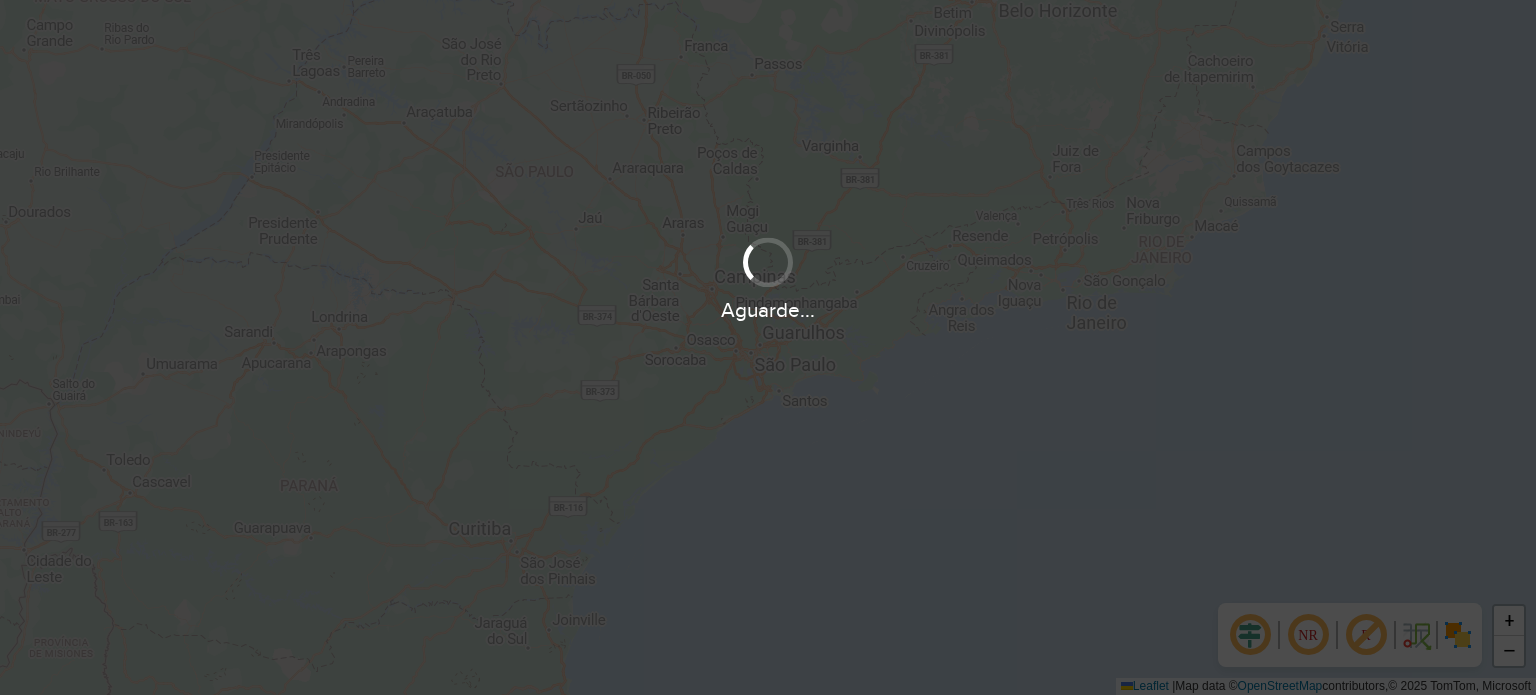 scroll, scrollTop: 0, scrollLeft: 0, axis: both 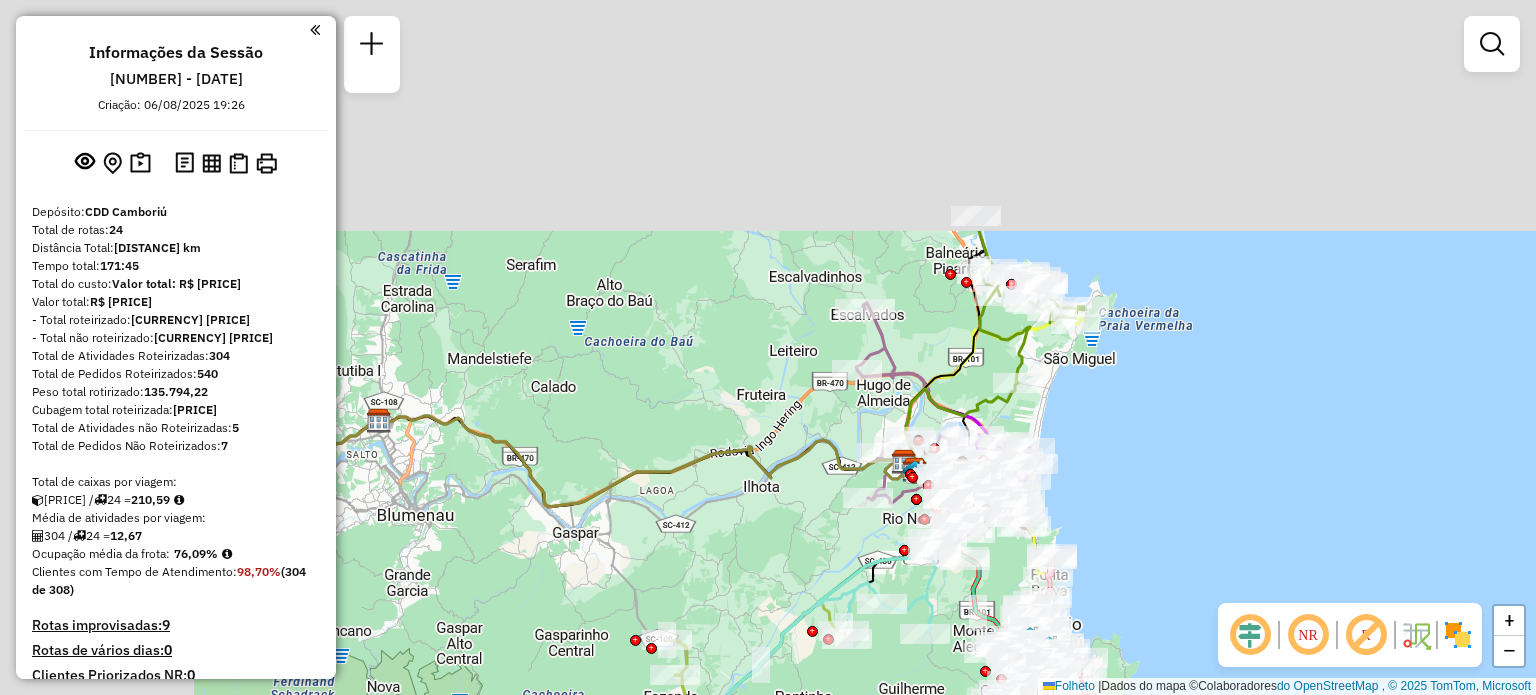 drag, startPoint x: 704, startPoint y: 287, endPoint x: 942, endPoint y: 587, distance: 382.94125 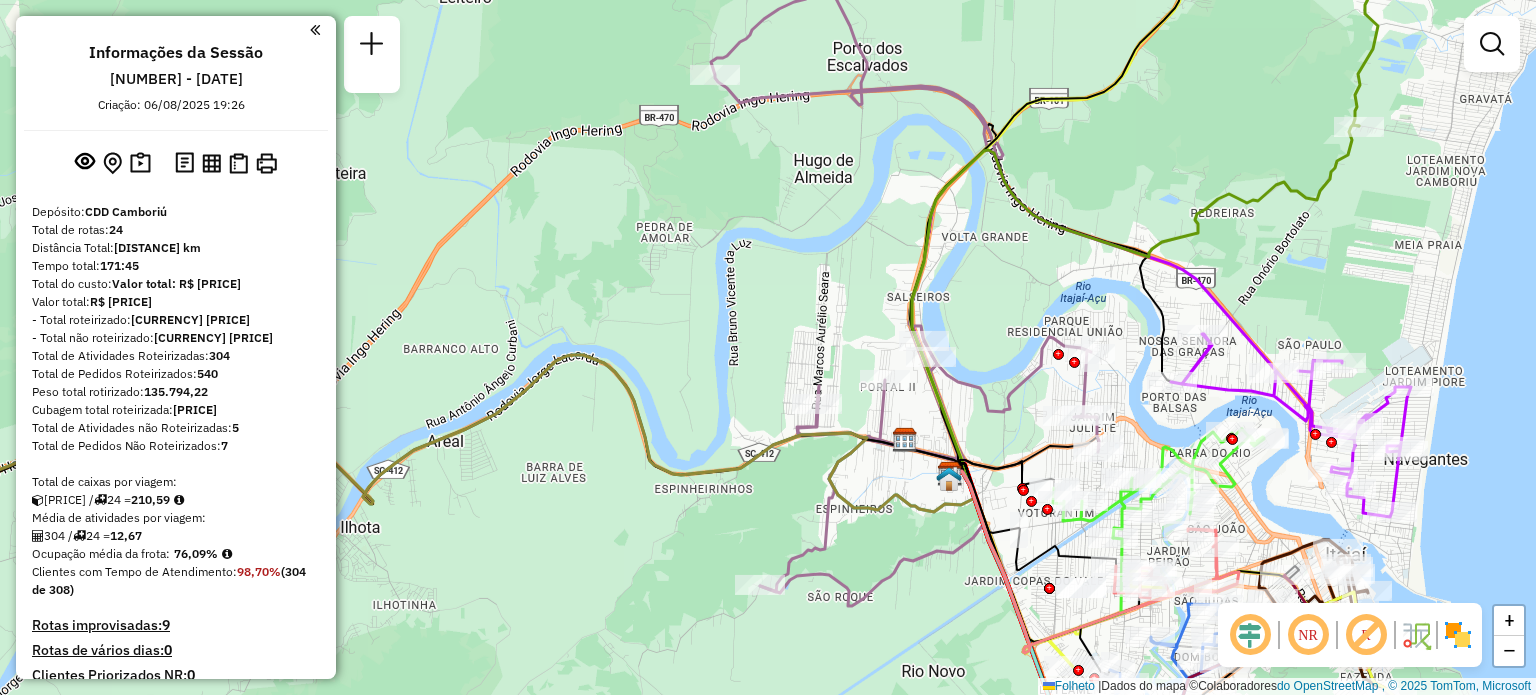 drag, startPoint x: 968, startPoint y: 545, endPoint x: 893, endPoint y: 475, distance: 102.59142 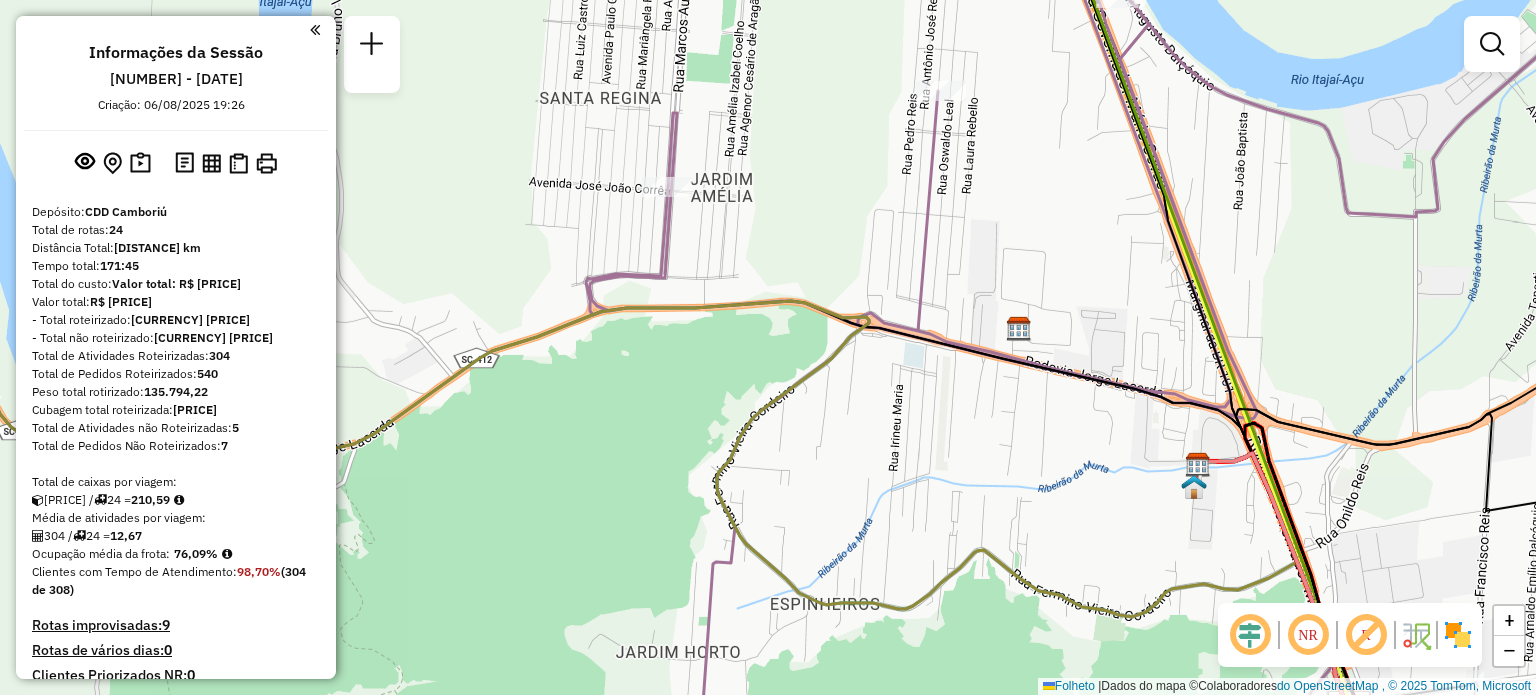 select on "**********" 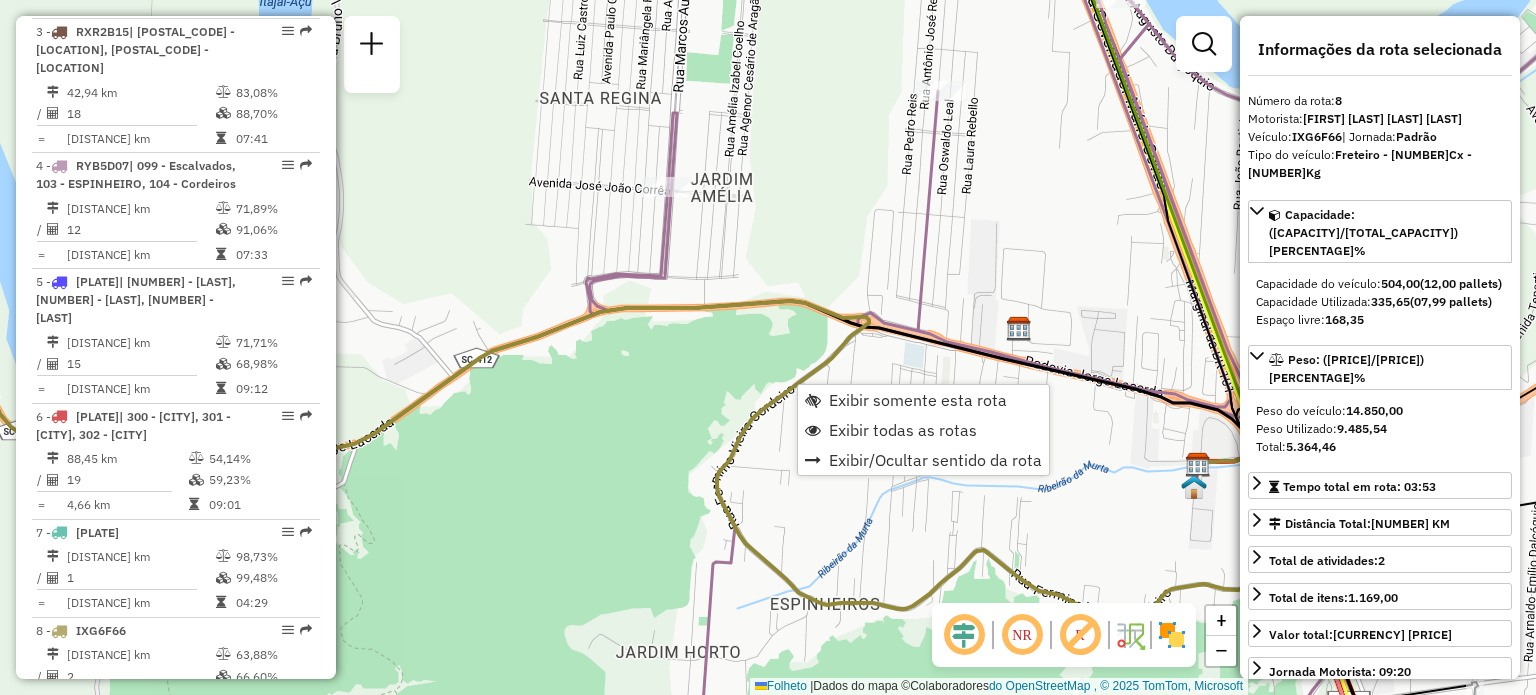 scroll, scrollTop: 1635, scrollLeft: 0, axis: vertical 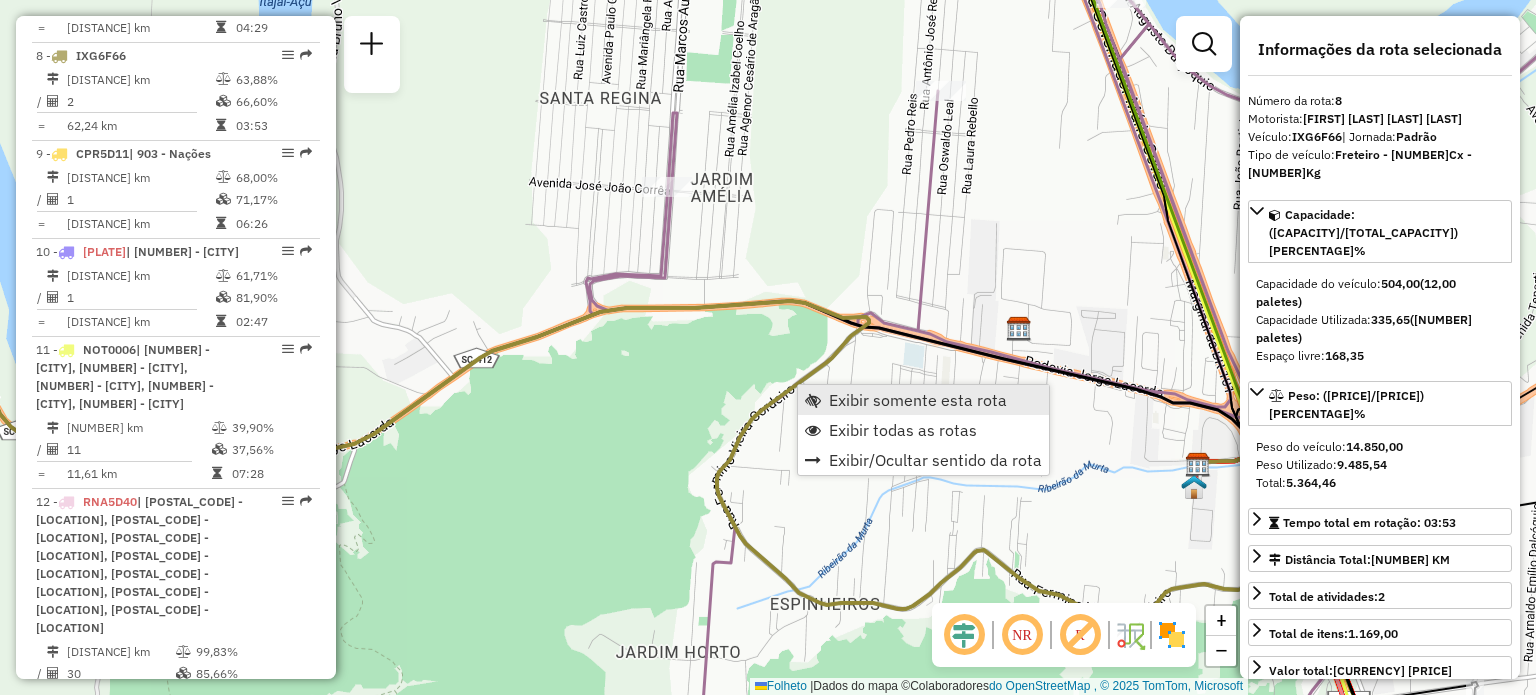 click on "Exibir somente esta rota" at bounding box center (918, 400) 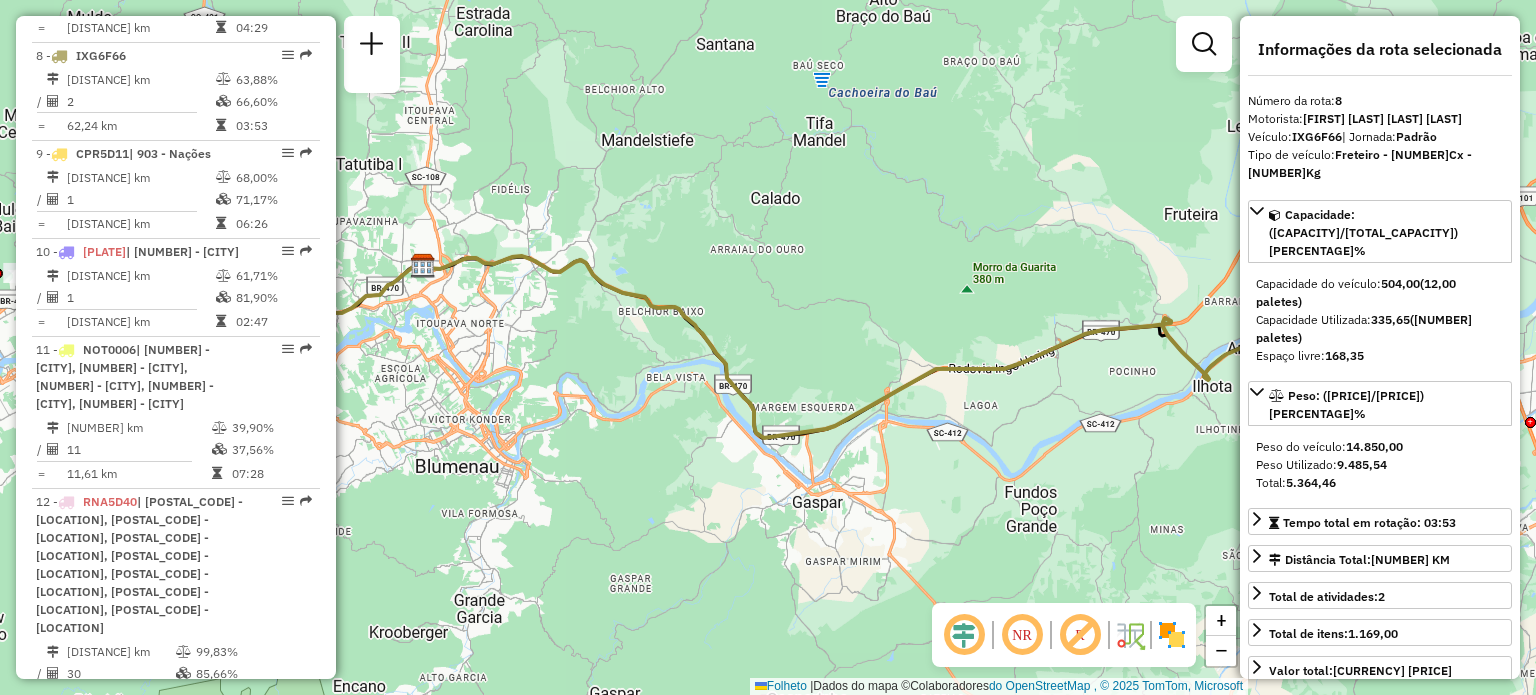 drag, startPoint x: 1107, startPoint y: 405, endPoint x: 1076, endPoint y: 510, distance: 109.48059 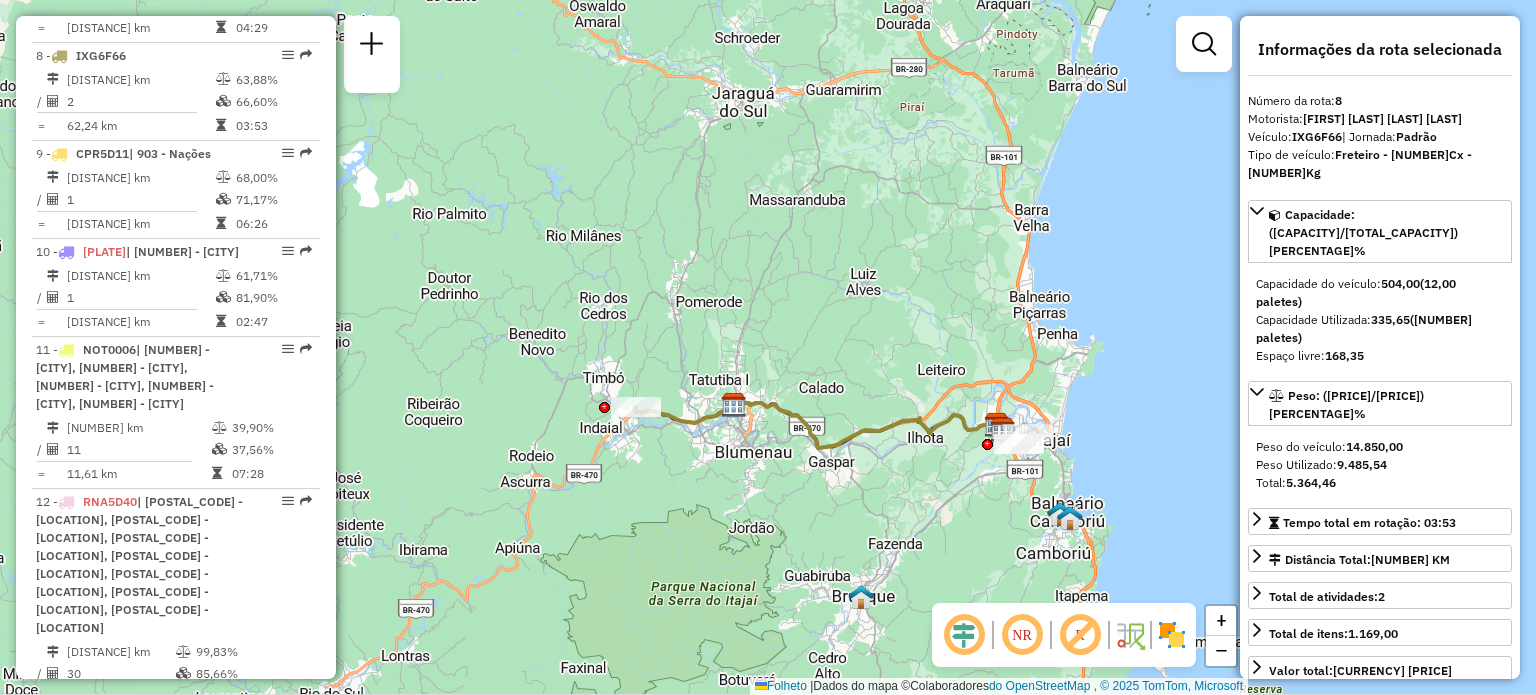 drag, startPoint x: 1105, startPoint y: 540, endPoint x: 930, endPoint y: 430, distance: 206.70027 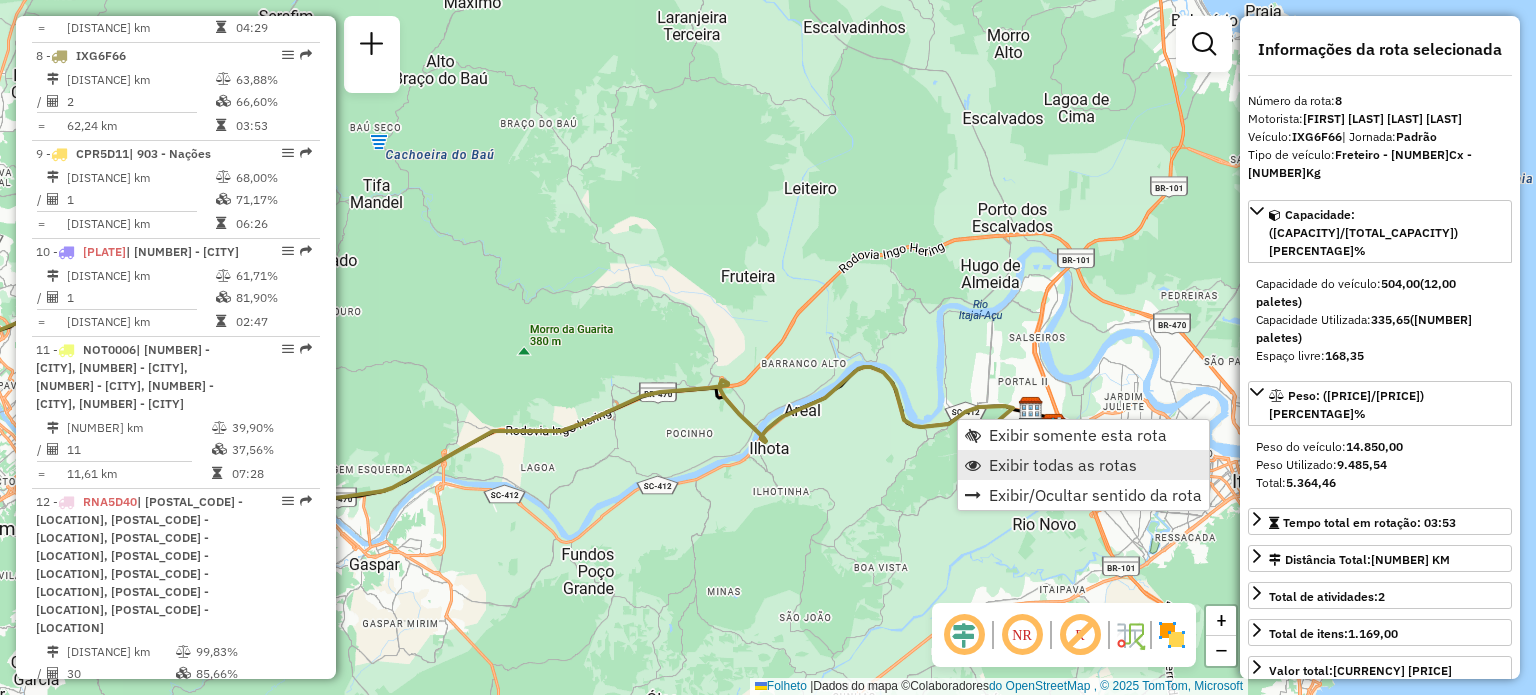 click on "Exibir todas as rotas" at bounding box center (1063, 465) 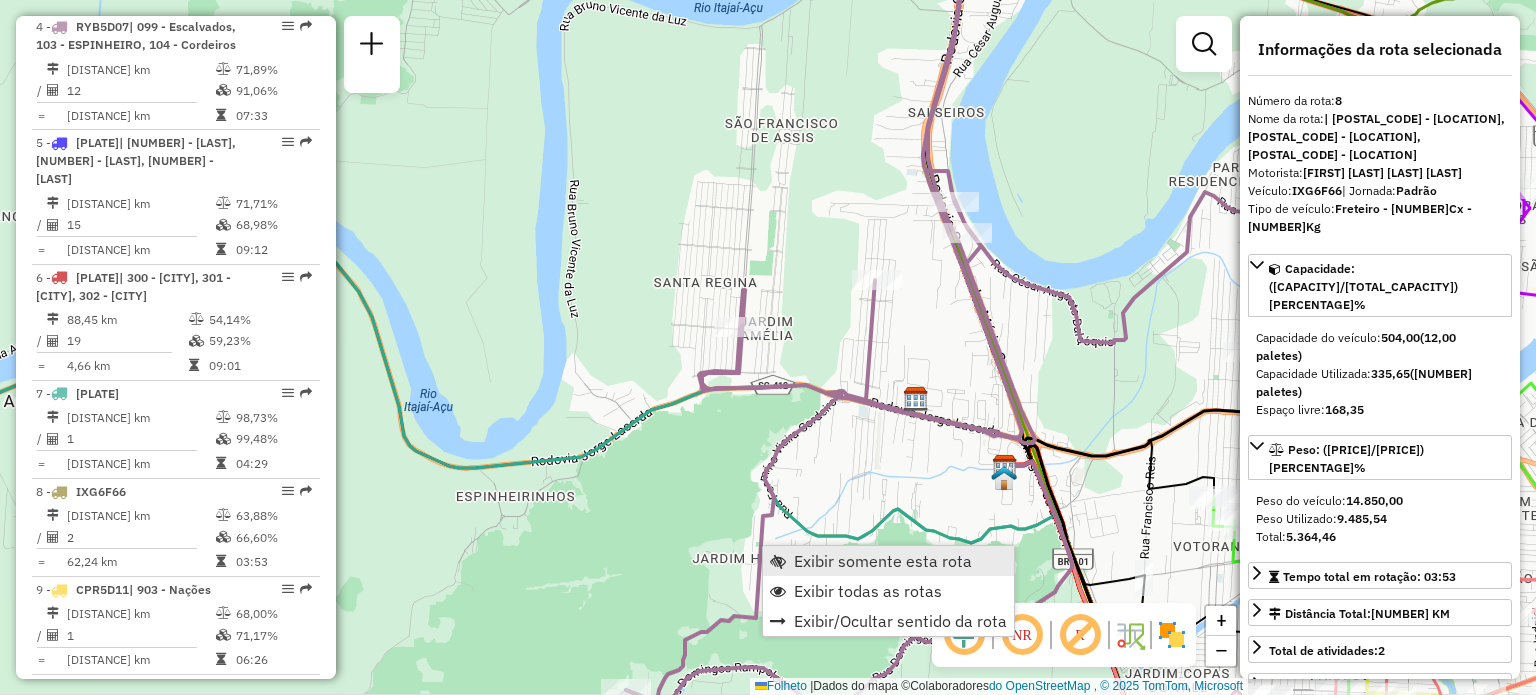 scroll, scrollTop: 1176, scrollLeft: 0, axis: vertical 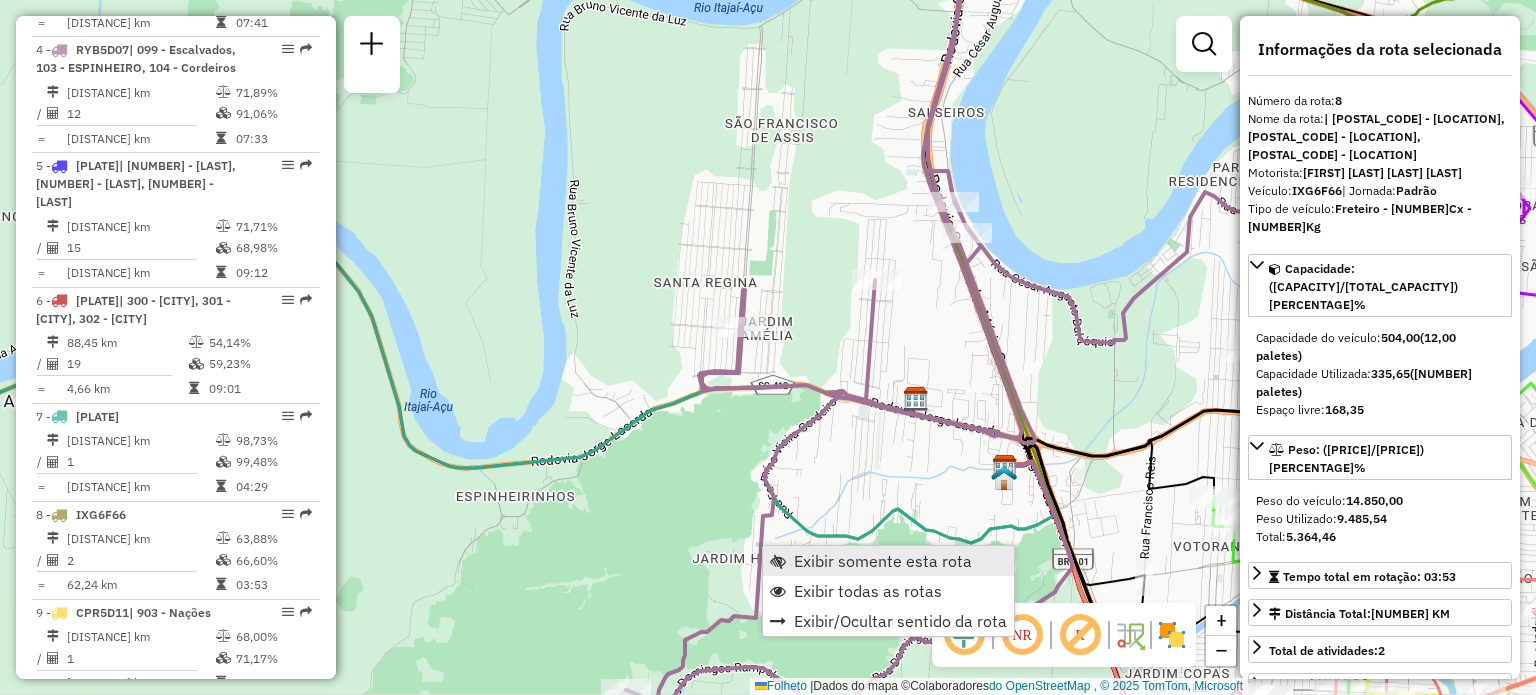 click on "Exibir somente esta rota" at bounding box center [883, 561] 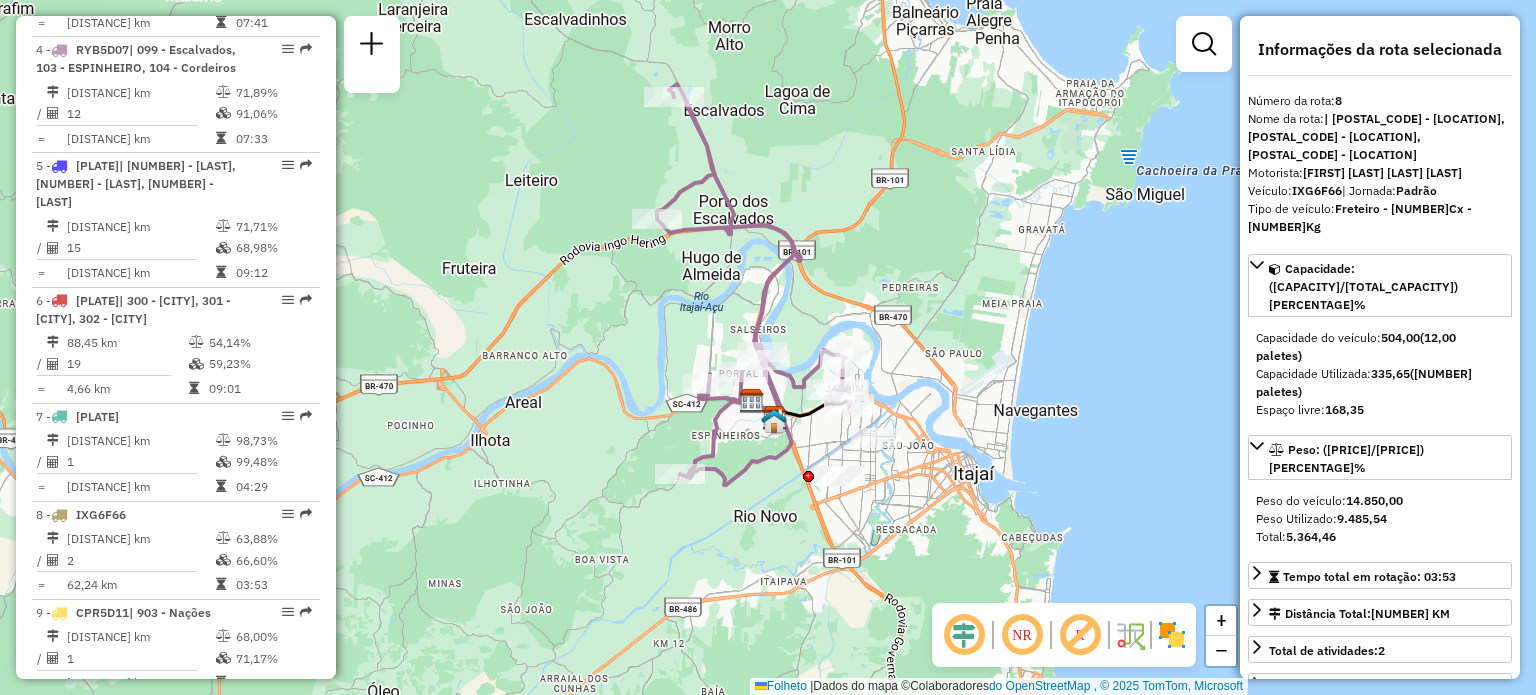 drag, startPoint x: 836, startPoint y: 539, endPoint x: 801, endPoint y: 460, distance: 86.40602 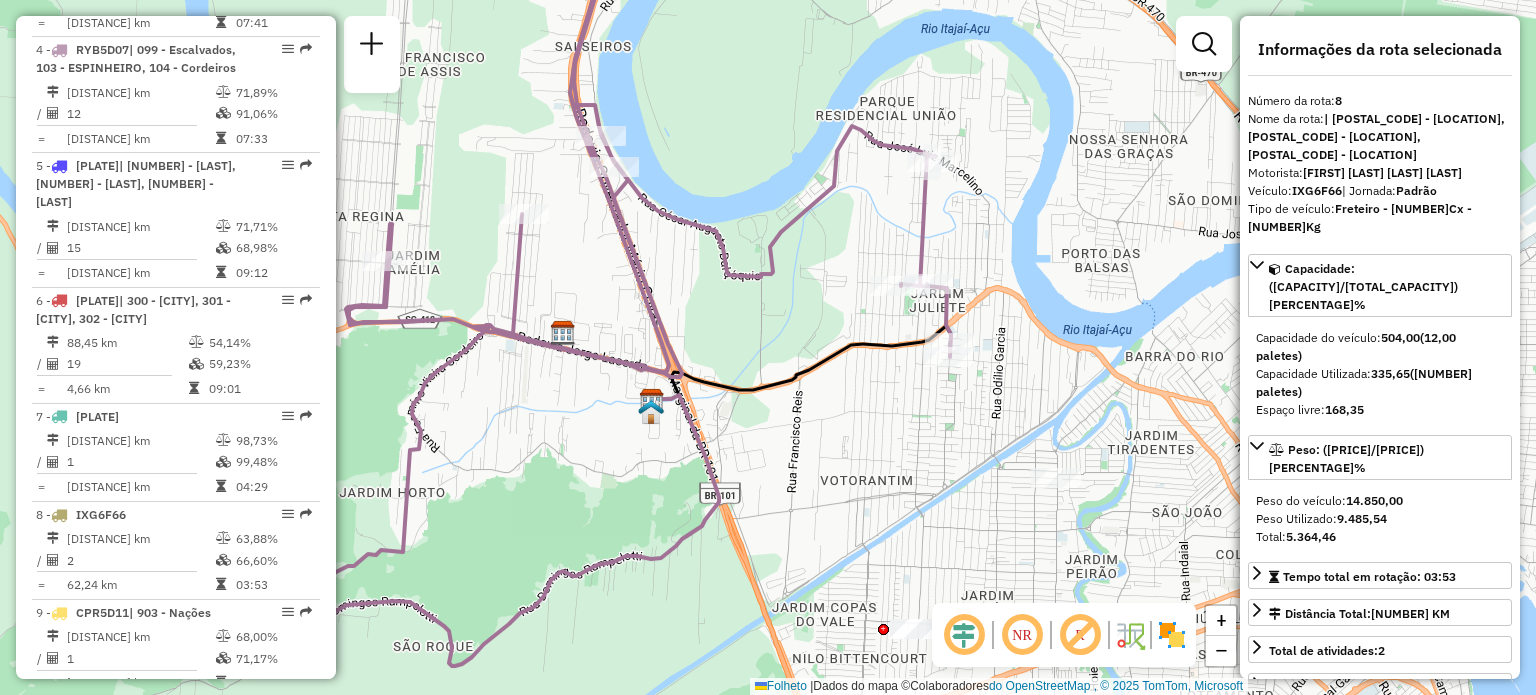 drag, startPoint x: 865, startPoint y: 295, endPoint x: 737, endPoint y: 353, distance: 140.52757 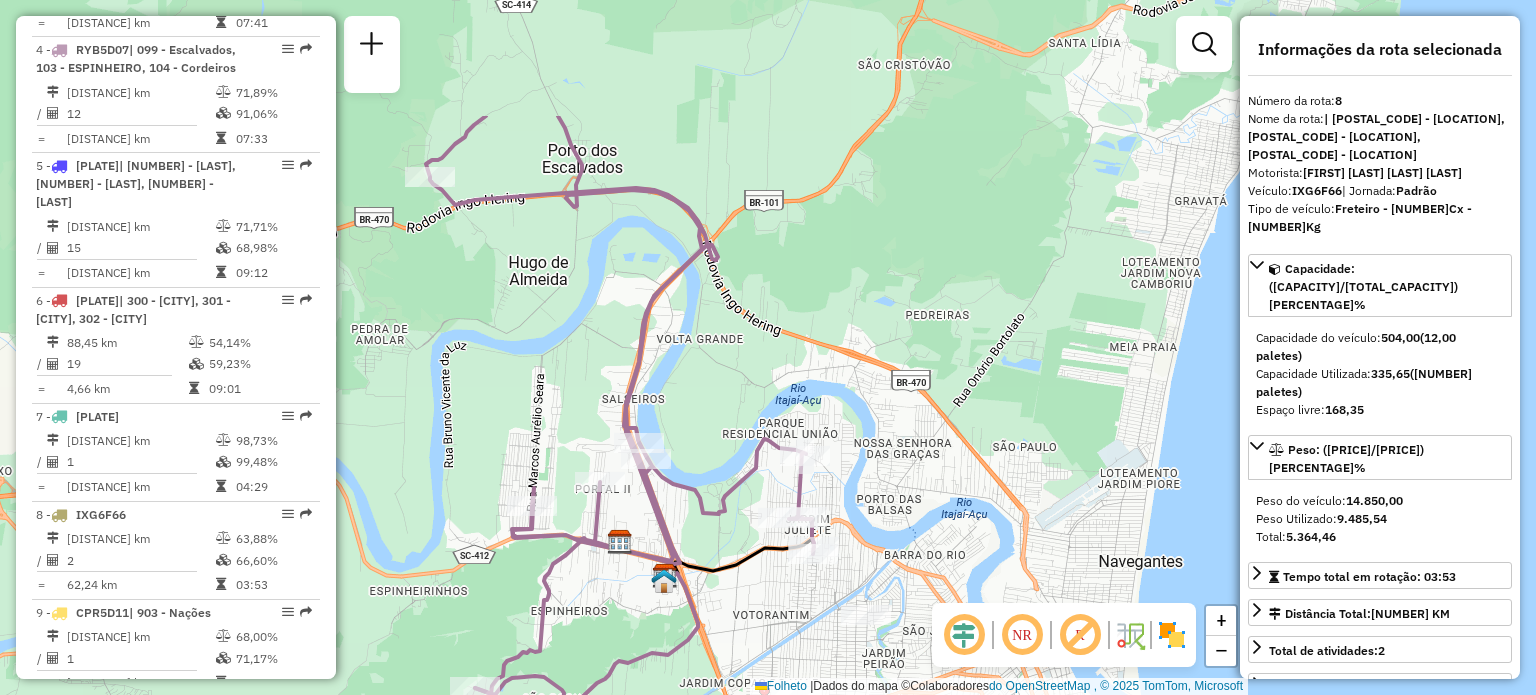drag, startPoint x: 845, startPoint y: 359, endPoint x: 753, endPoint y: 547, distance: 209.3036 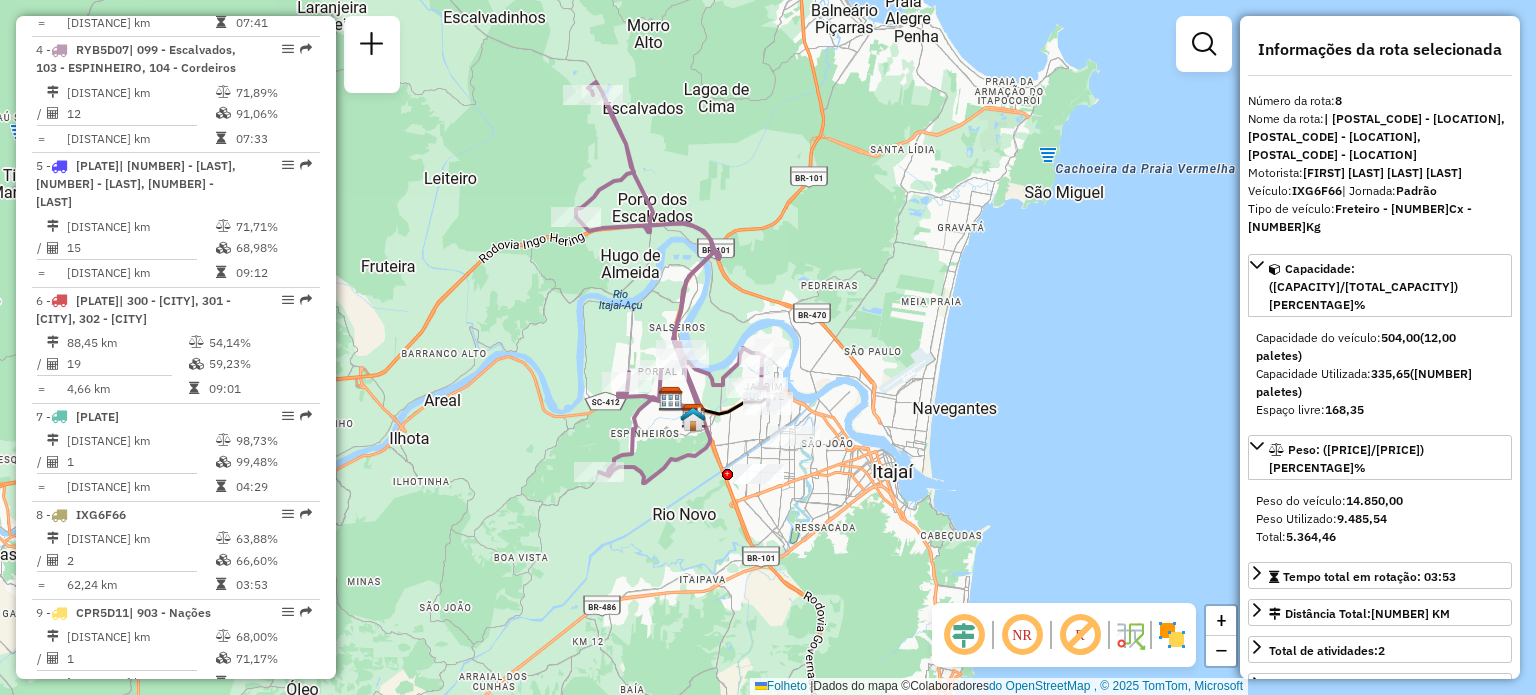drag, startPoint x: 733, startPoint y: 450, endPoint x: 734, endPoint y: 361, distance: 89.005615 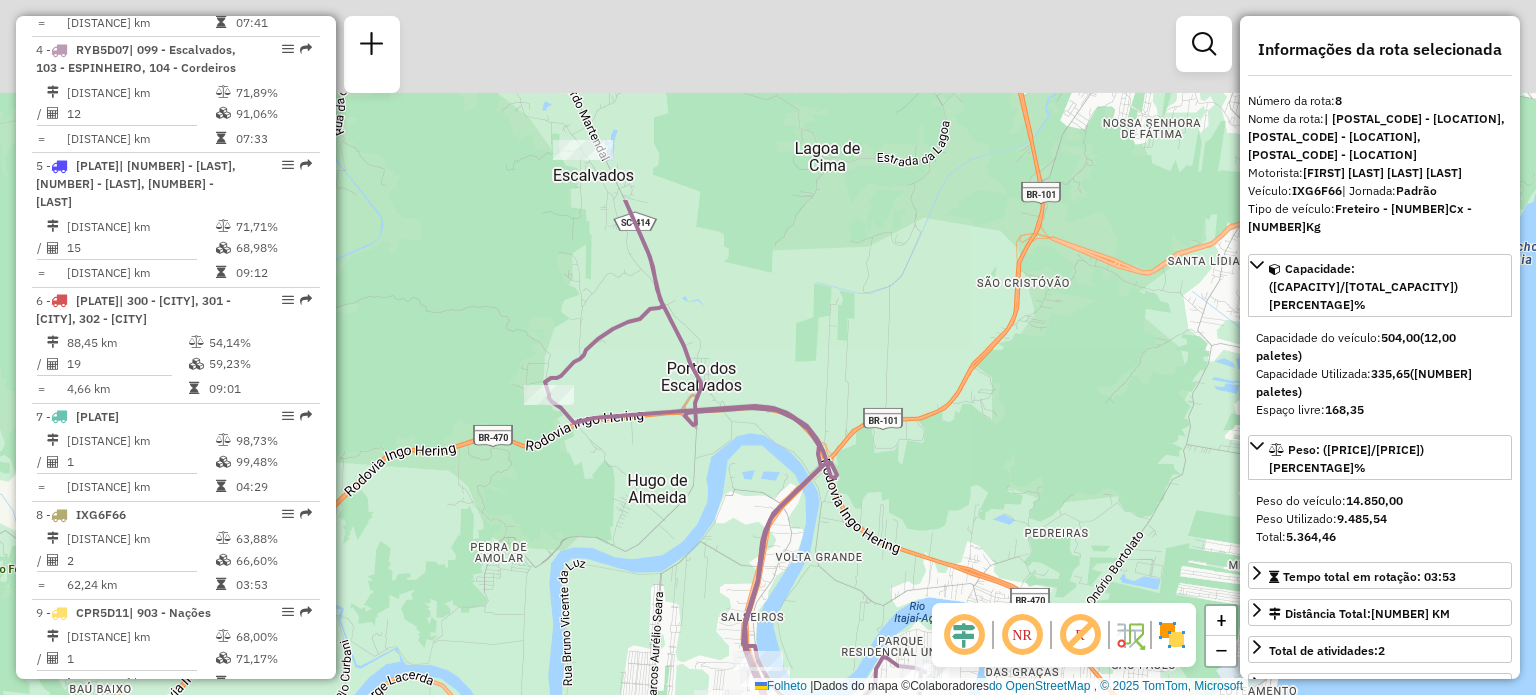 drag, startPoint x: 594, startPoint y: 171, endPoint x: 654, endPoint y: 447, distance: 282.44644 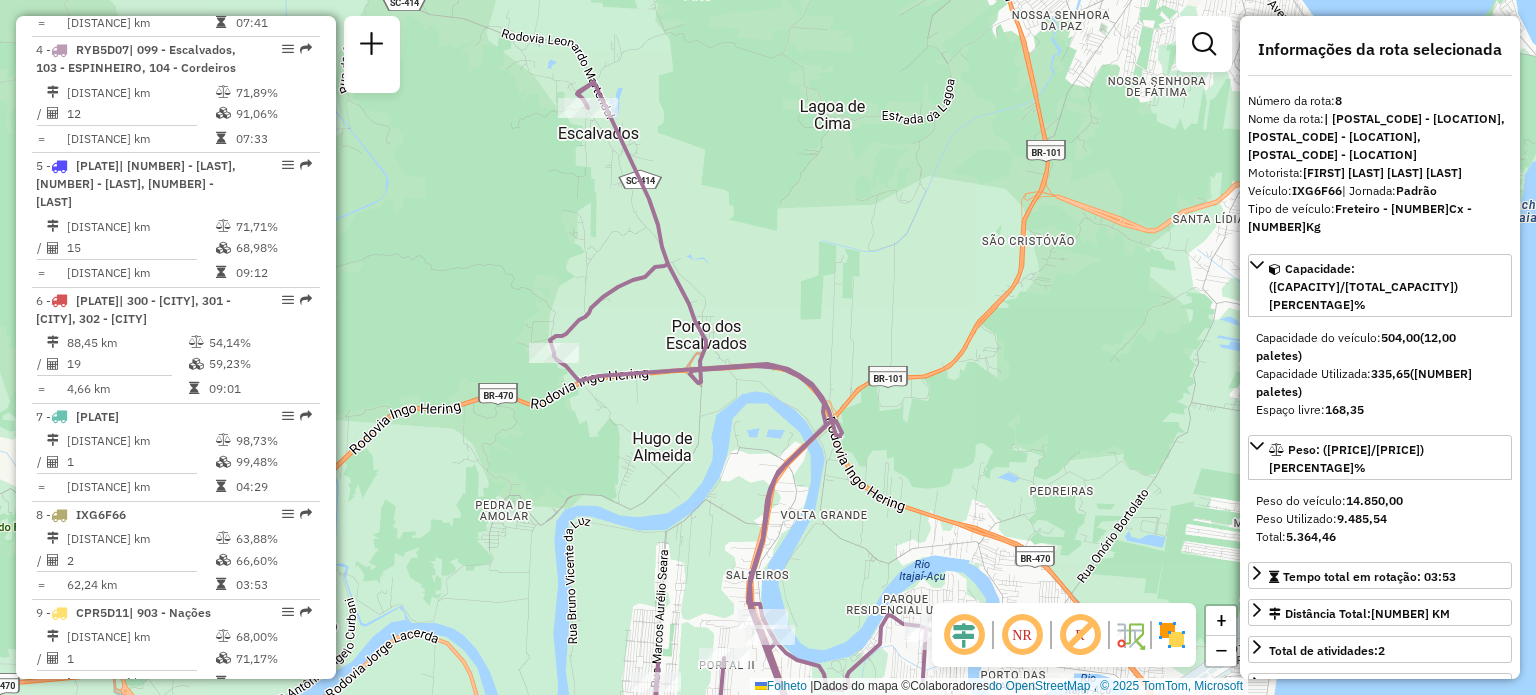 drag, startPoint x: 832, startPoint y: 580, endPoint x: 814, endPoint y: 519, distance: 63.600315 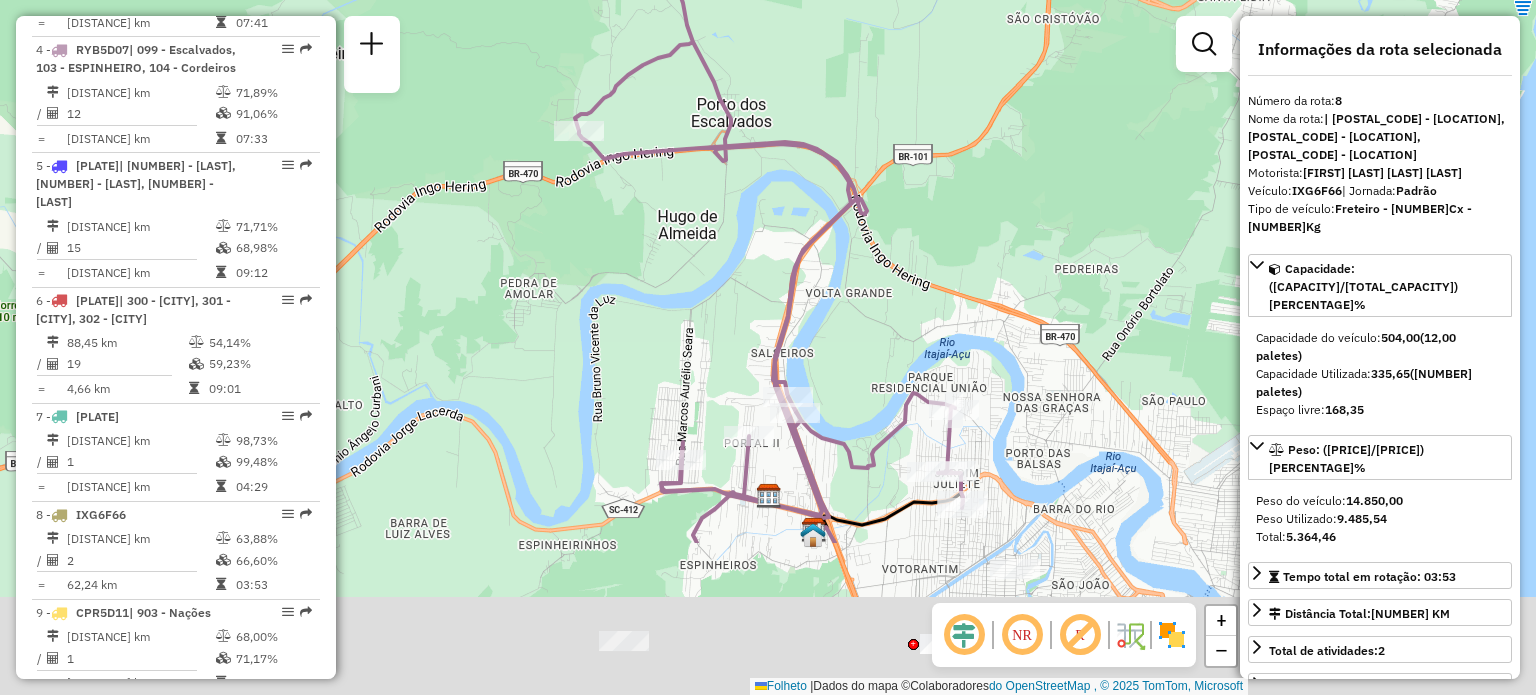 drag, startPoint x: 813, startPoint y: 592, endPoint x: 838, endPoint y: 370, distance: 223.40323 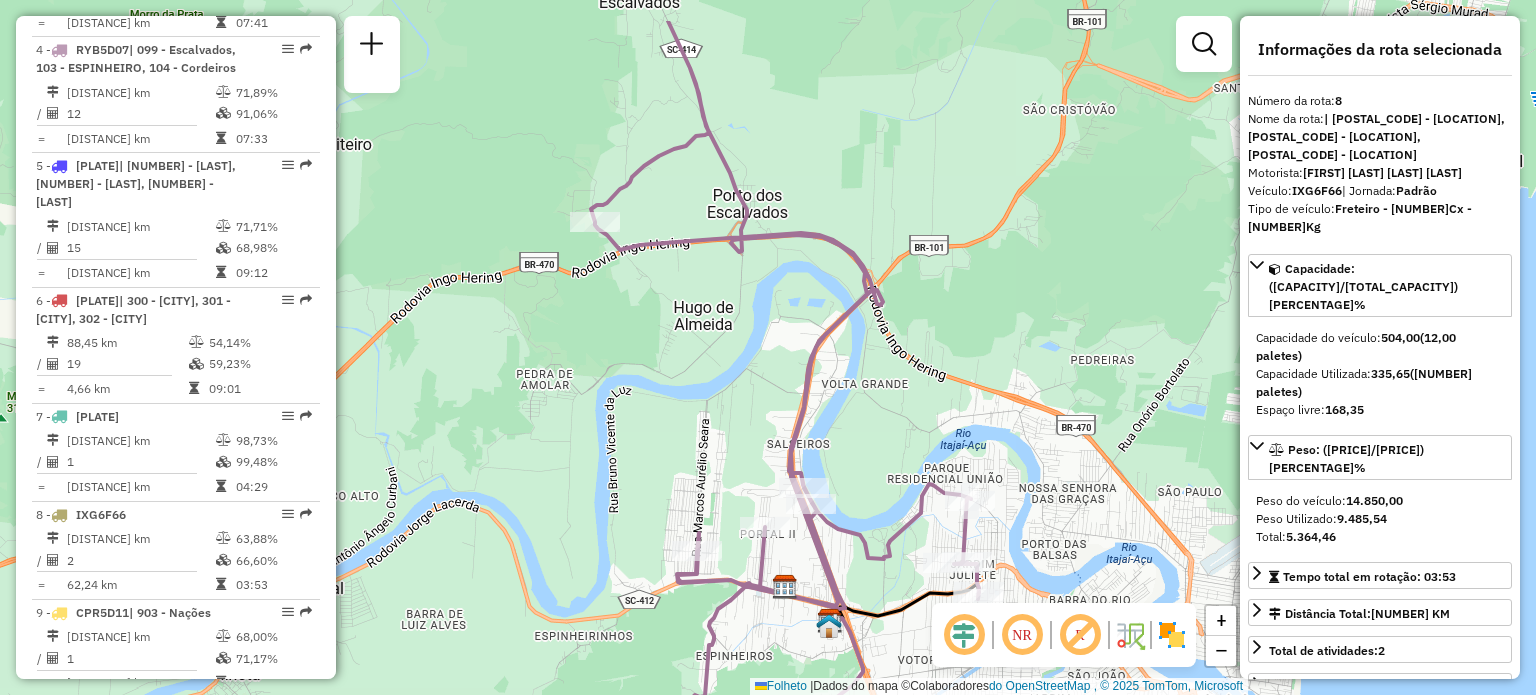 drag, startPoint x: 884, startPoint y: 310, endPoint x: 900, endPoint y: 401, distance: 92.39589 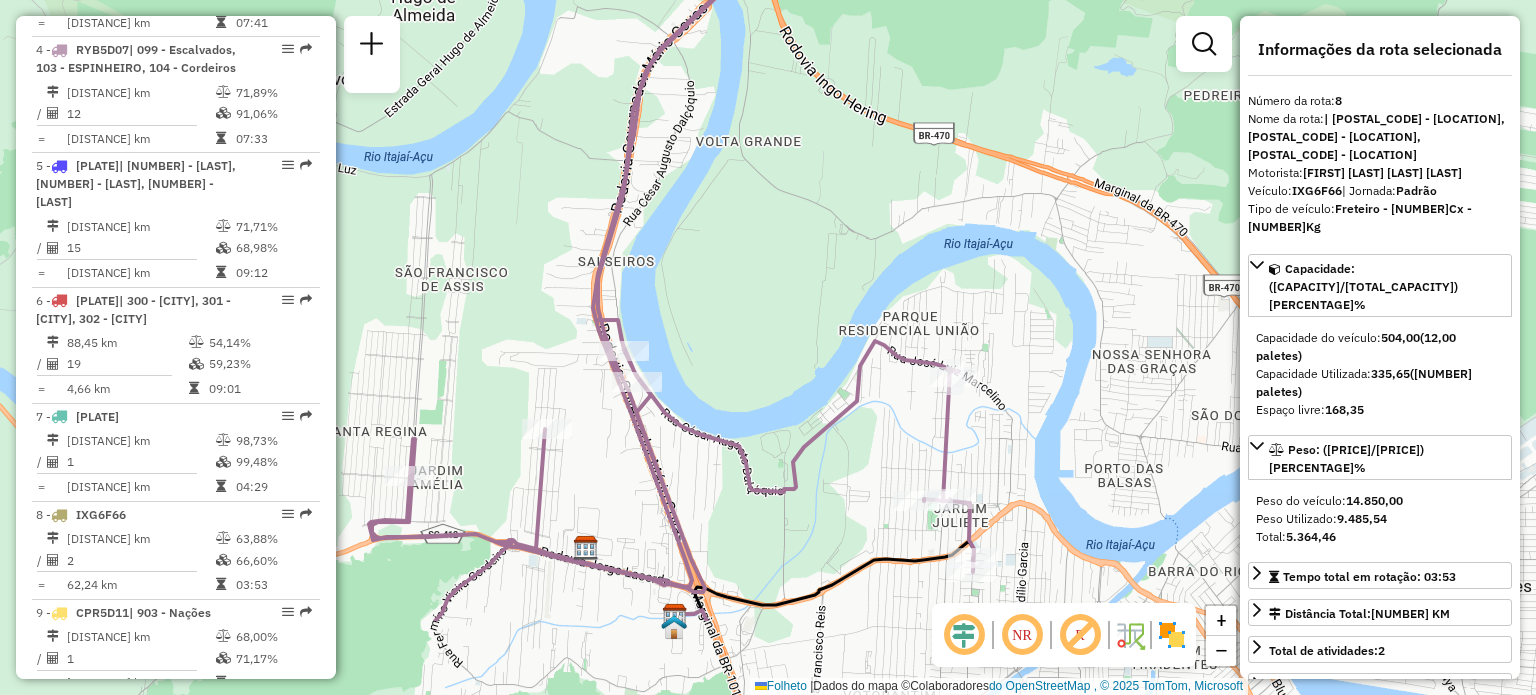 drag, startPoint x: 912, startPoint y: 563, endPoint x: 664, endPoint y: 377, distance: 310 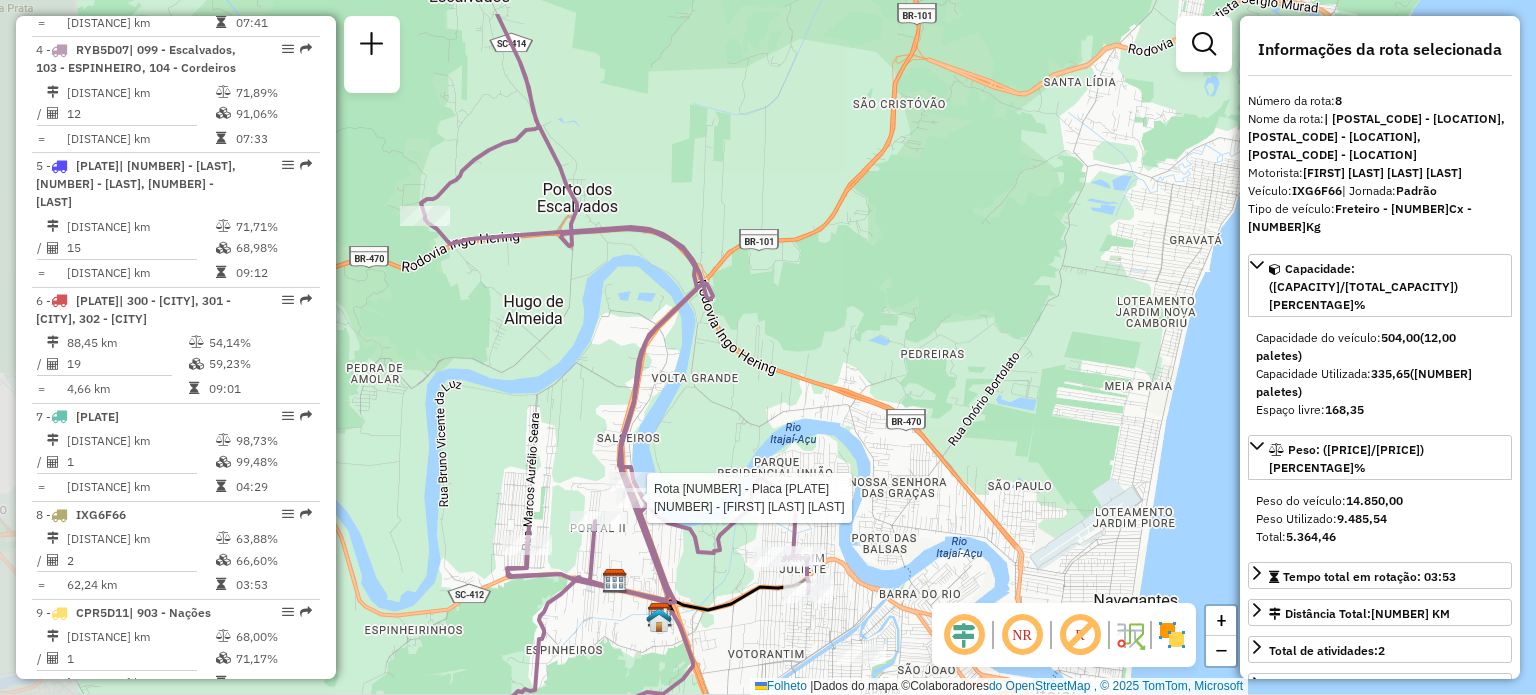 drag, startPoint x: 606, startPoint y: 354, endPoint x: 687, endPoint y: 461, distance: 134.20134 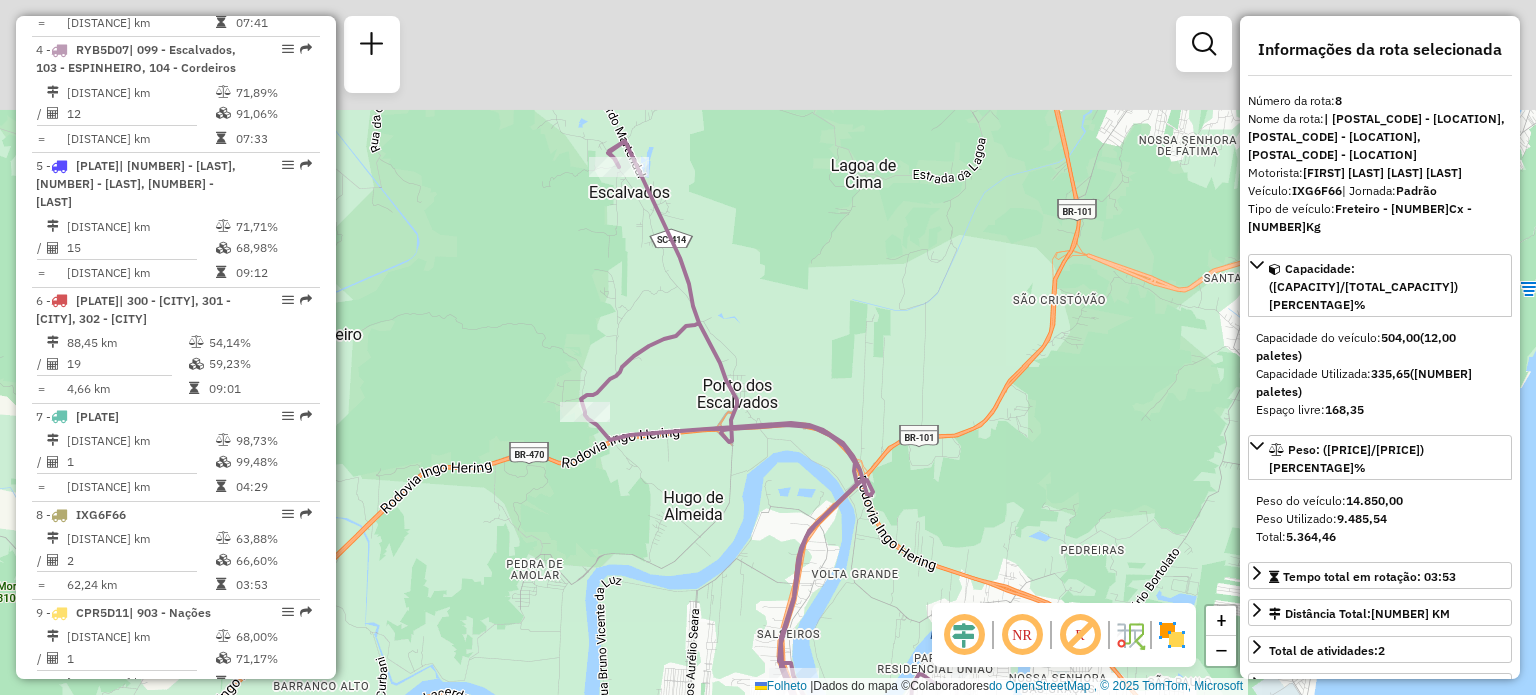 drag, startPoint x: 601, startPoint y: 339, endPoint x: 760, endPoint y: 534, distance: 251.60684 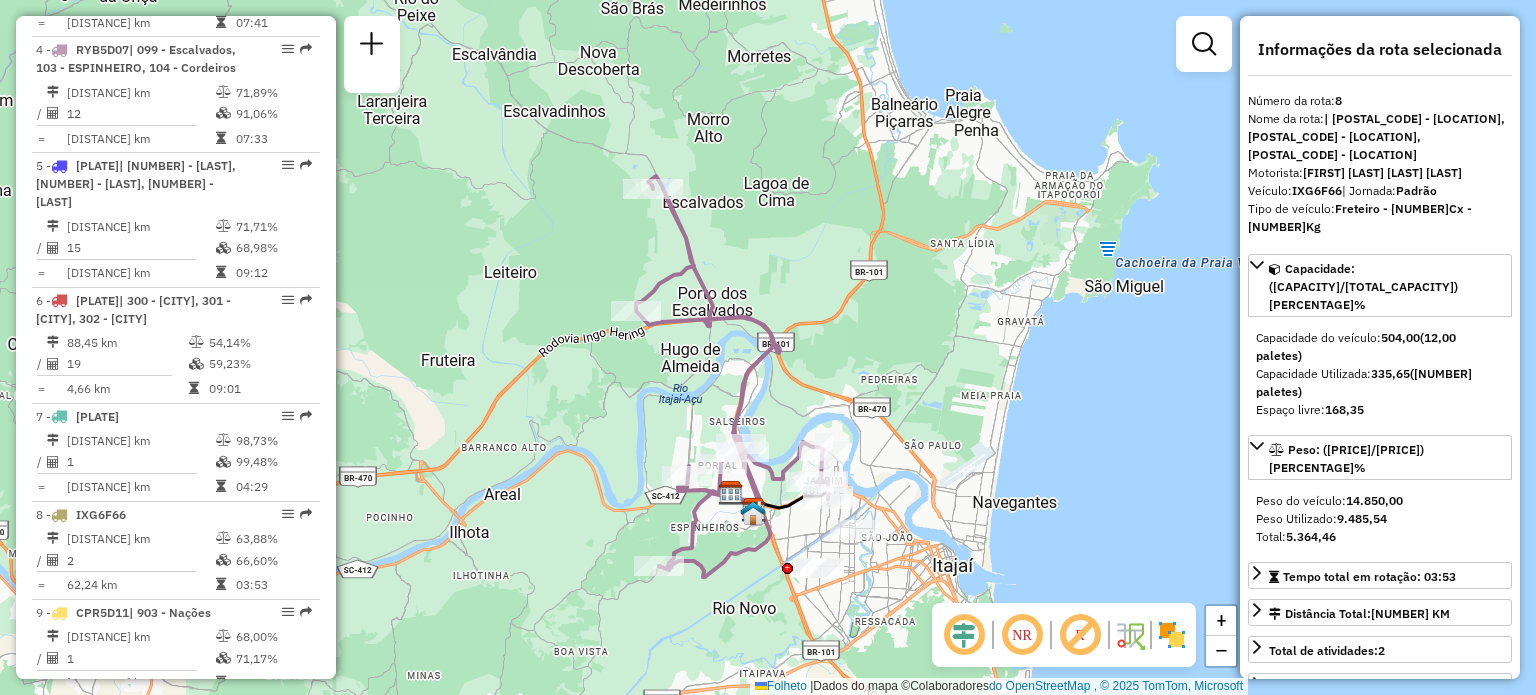 drag, startPoint x: 808, startPoint y: 479, endPoint x: 791, endPoint y: 397, distance: 83.74366 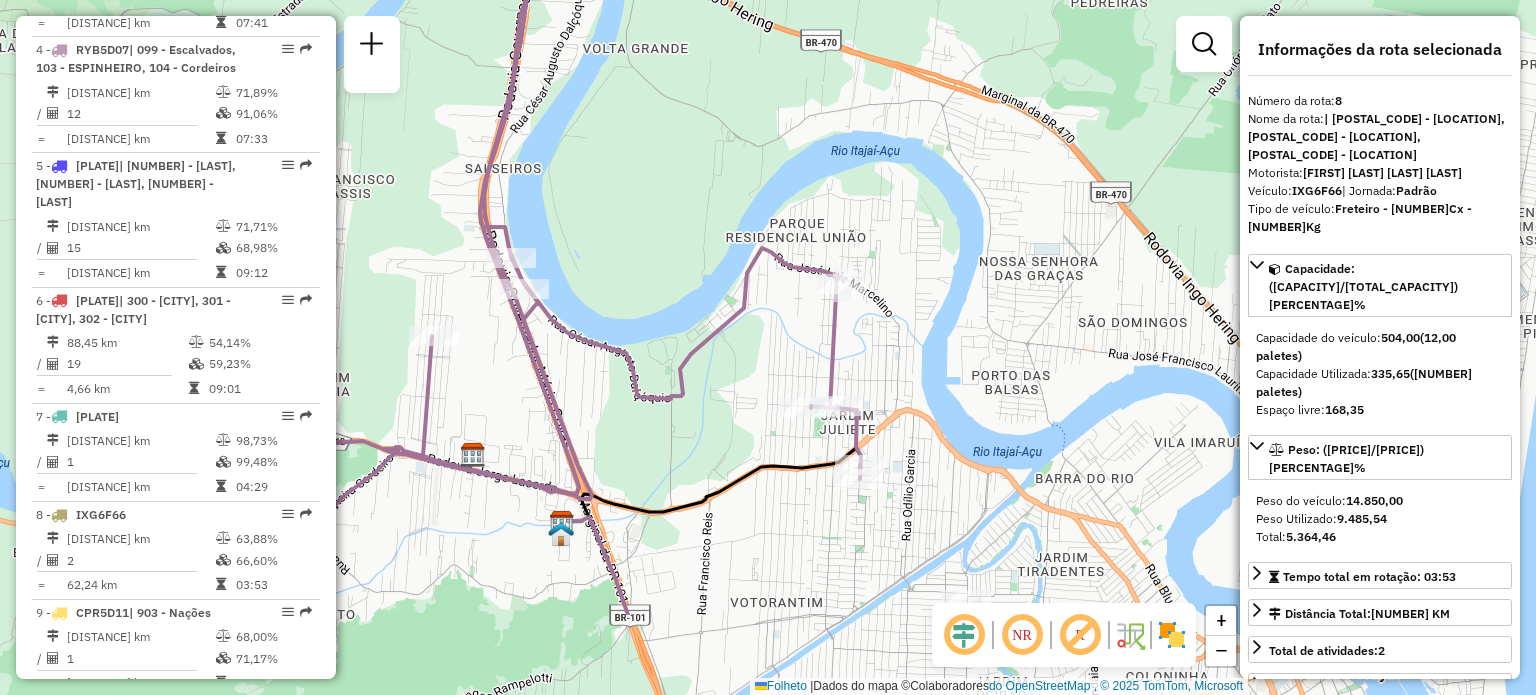 drag, startPoint x: 819, startPoint y: 485, endPoint x: 608, endPoint y: 335, distance: 258.88416 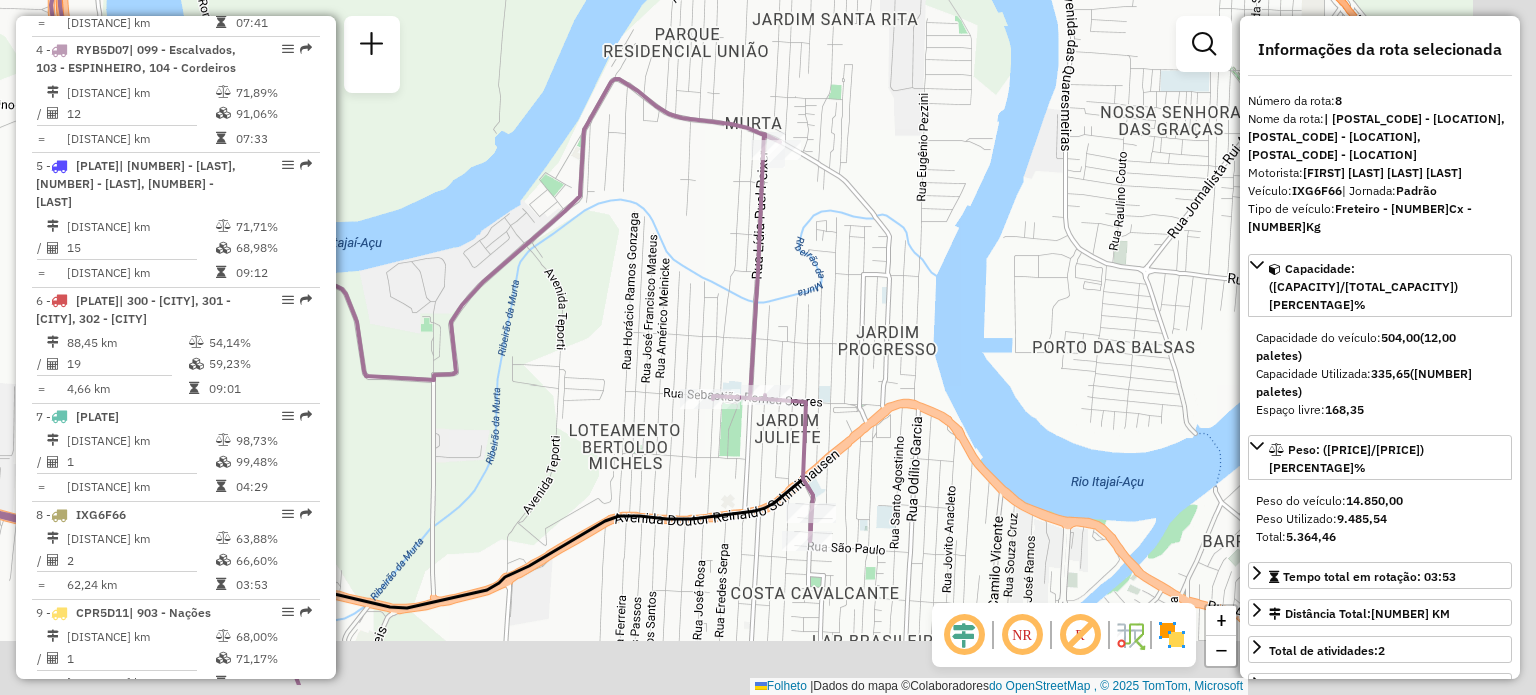 drag, startPoint x: 881, startPoint y: 367, endPoint x: 755, endPoint y: 246, distance: 174.69116 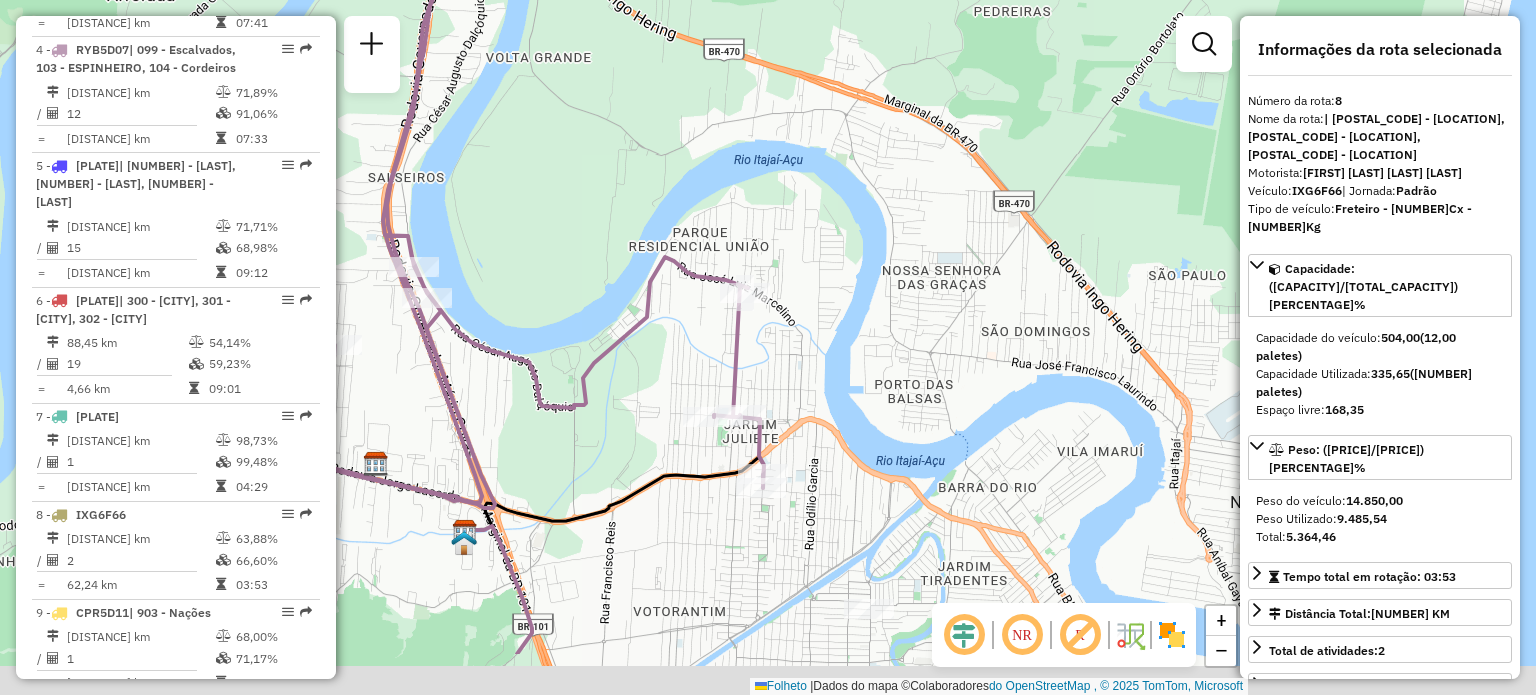 drag, startPoint x: 780, startPoint y: 435, endPoint x: 794, endPoint y: 324, distance: 111.8794 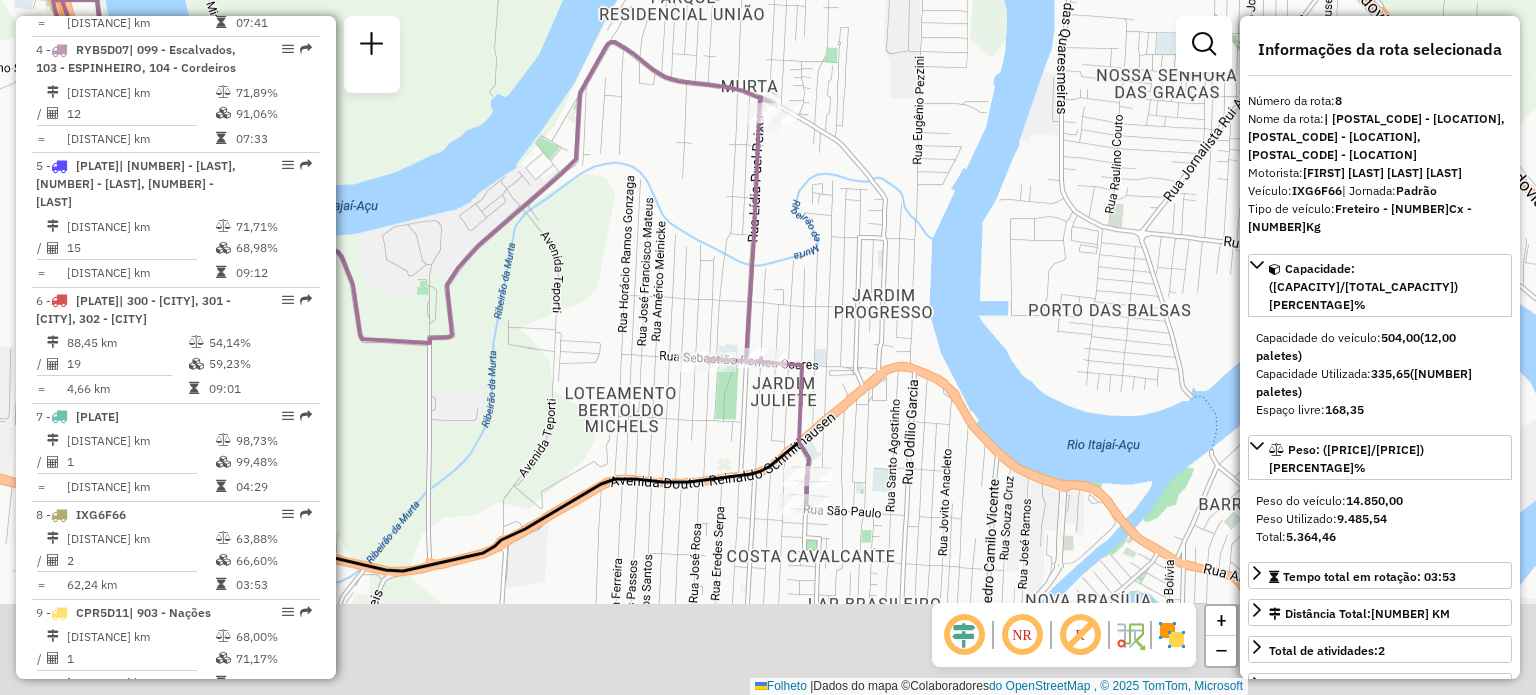 drag, startPoint x: 610, startPoint y: 346, endPoint x: 798, endPoint y: 273, distance: 201.67548 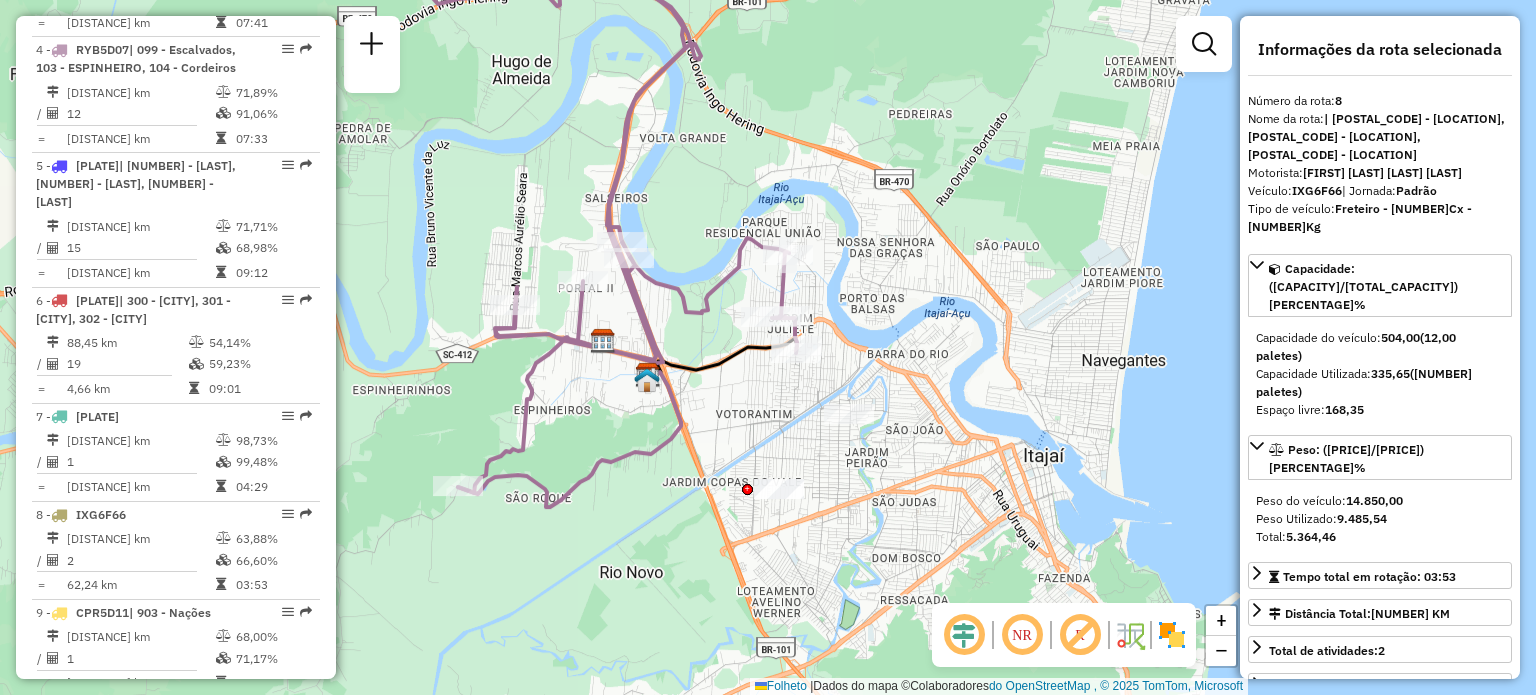 drag, startPoint x: 532, startPoint y: 399, endPoint x: 574, endPoint y: 391, distance: 42.755116 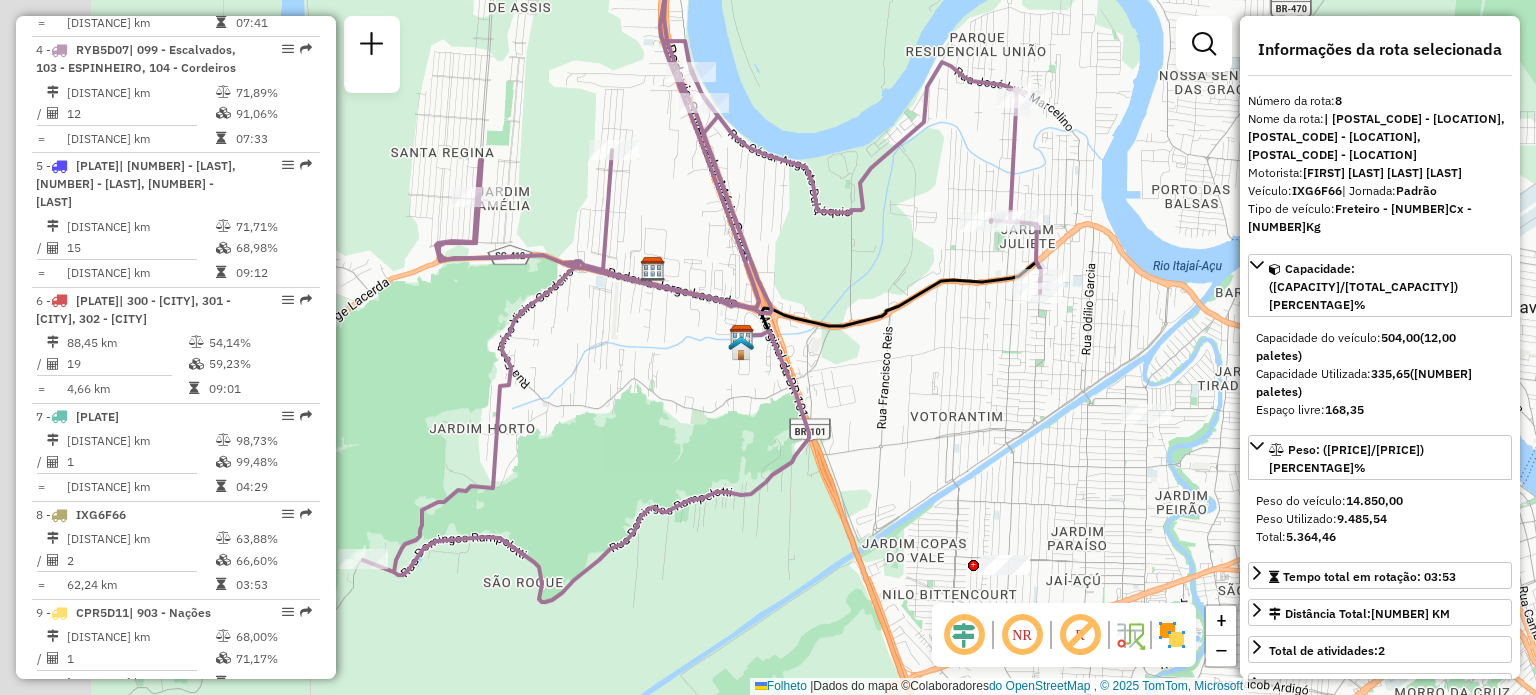 drag, startPoint x: 588, startPoint y: 267, endPoint x: 789, endPoint y: 294, distance: 202.80533 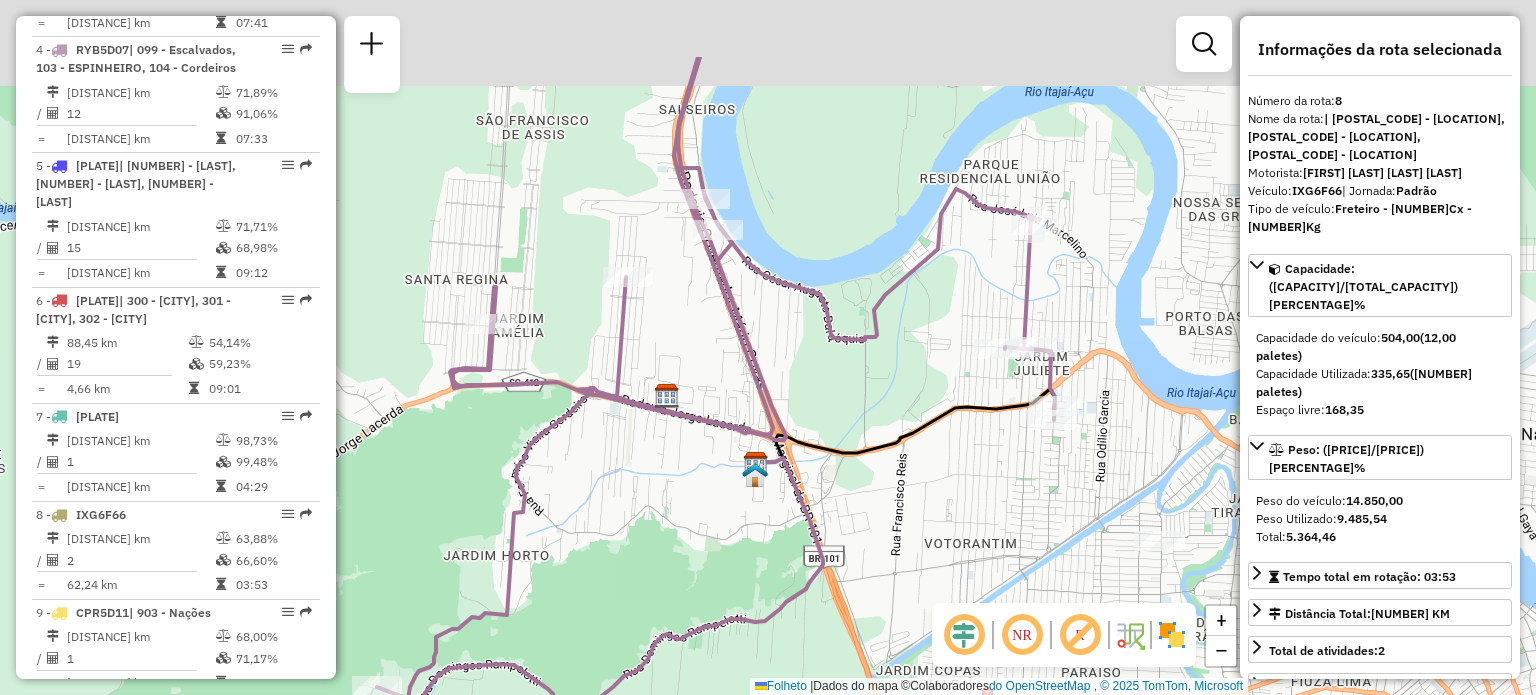 drag, startPoint x: 1116, startPoint y: 287, endPoint x: 1125, endPoint y: 508, distance: 221.18318 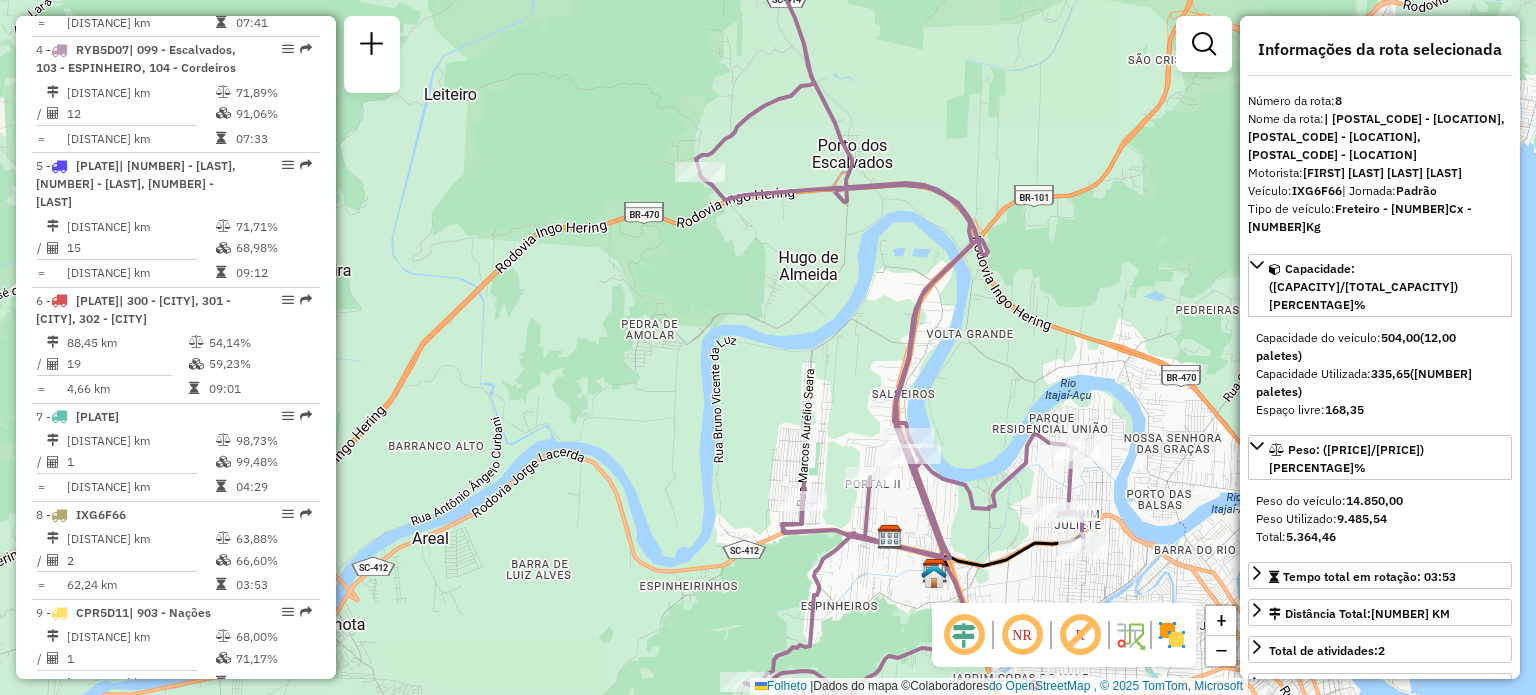 scroll, scrollTop: 300, scrollLeft: 0, axis: vertical 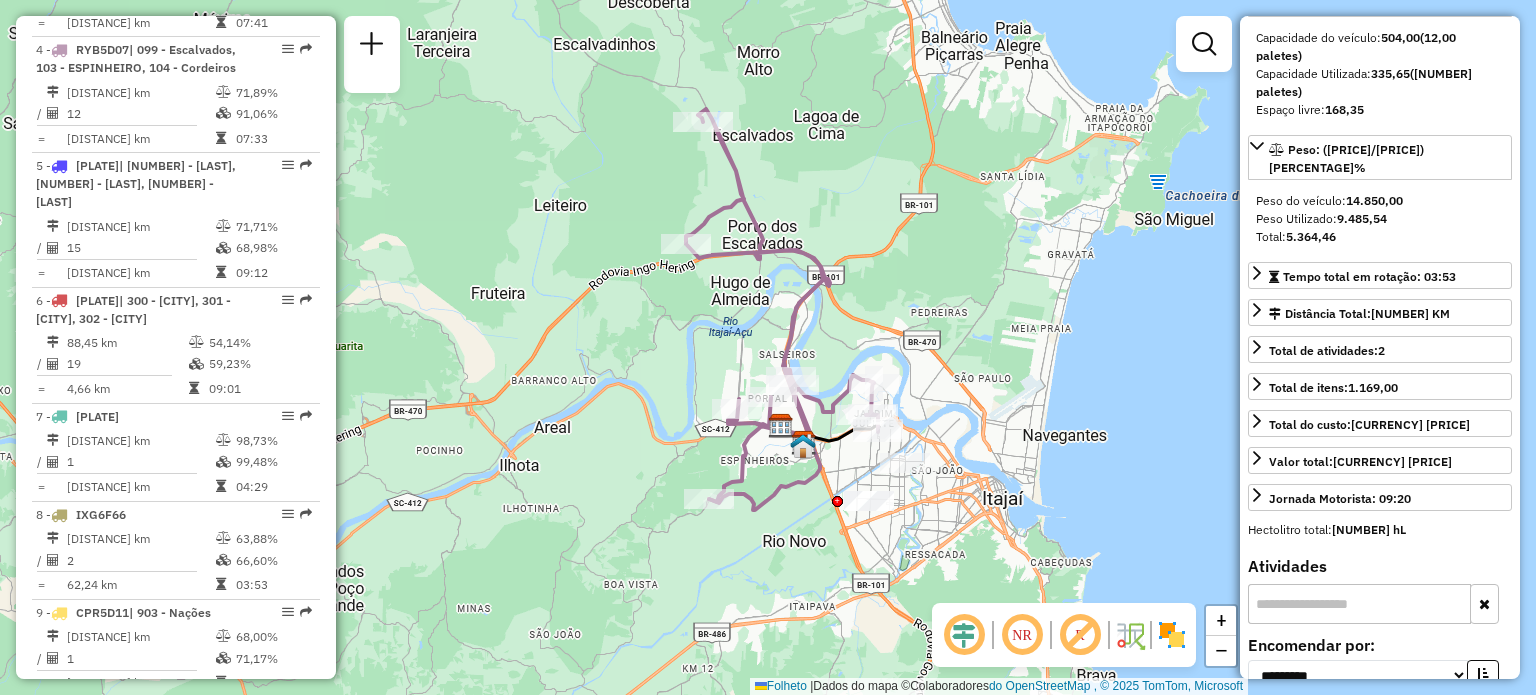 drag, startPoint x: 1147, startPoint y: 434, endPoint x: 906, endPoint y: 389, distance: 245.16525 